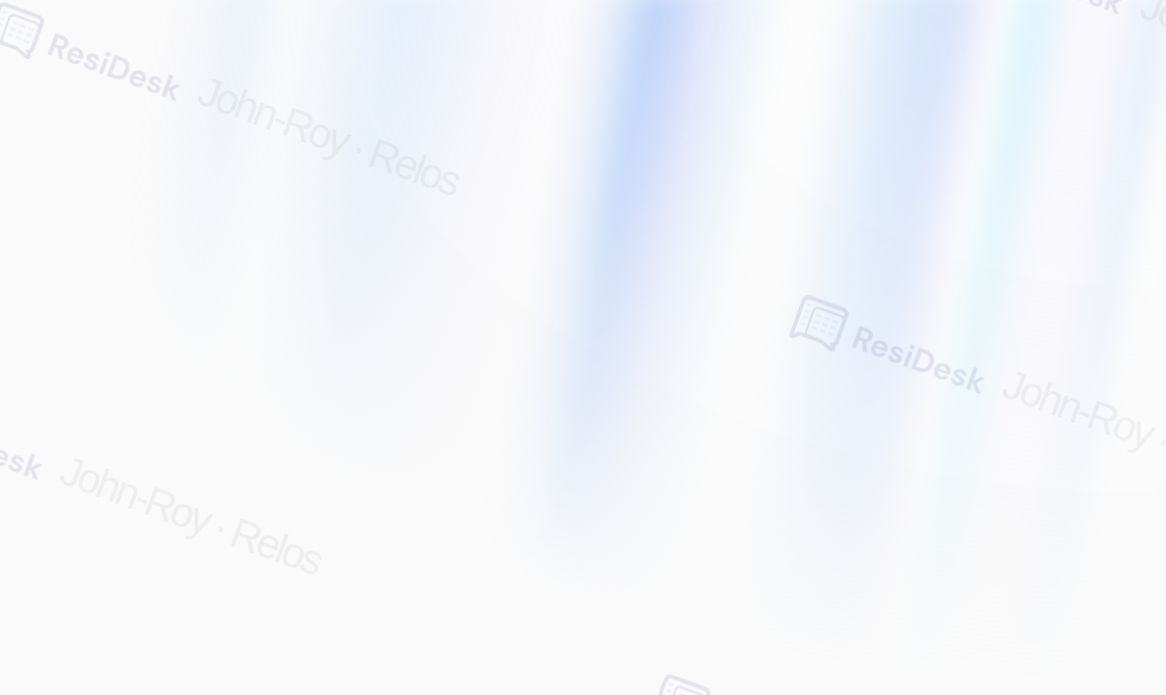 scroll, scrollTop: 0, scrollLeft: 0, axis: both 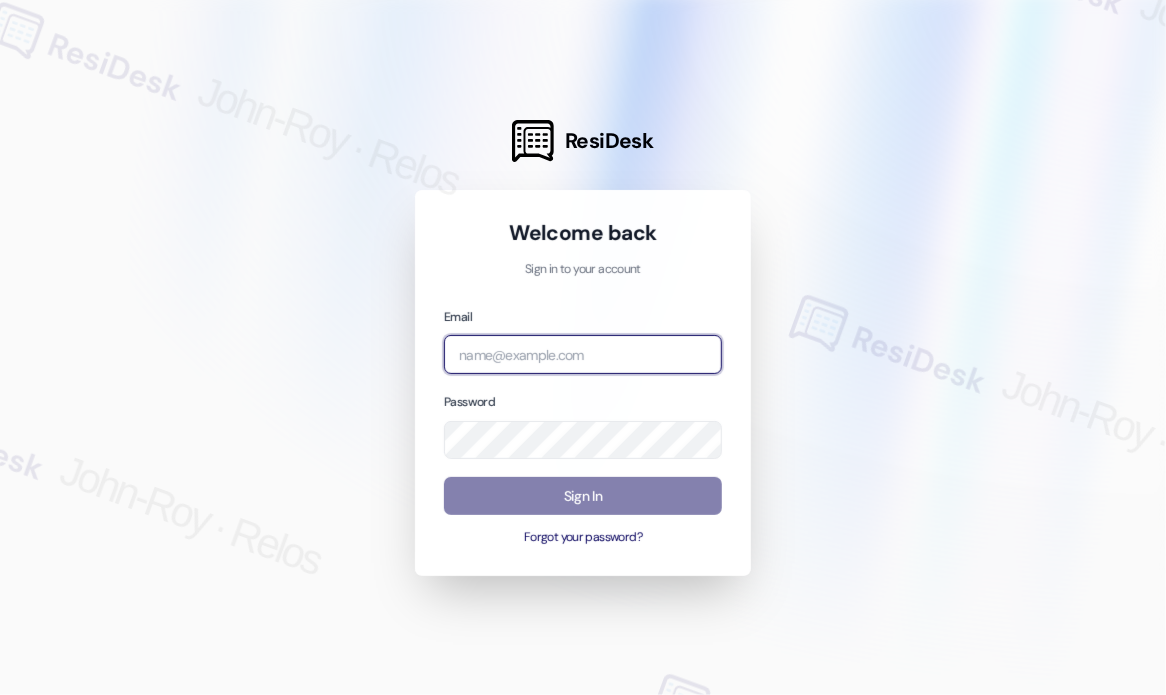 click at bounding box center (583, 354) 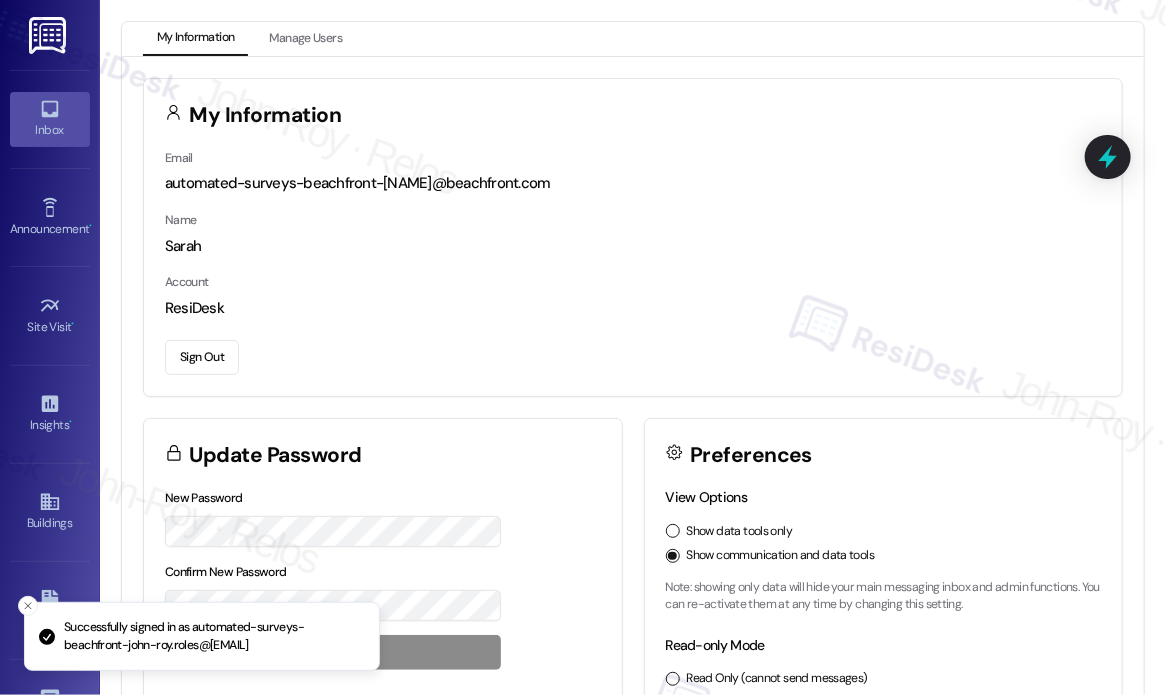 click on "Inbox" at bounding box center (50, 130) 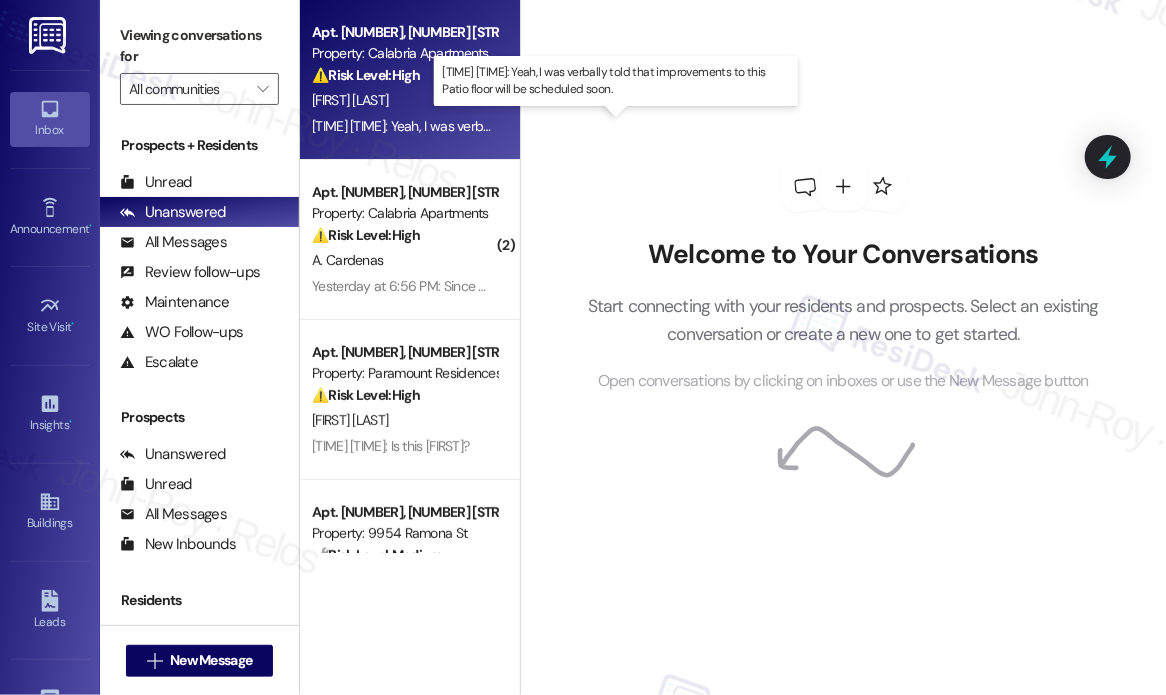click on "[DAY_OF_WEEK] at [TIME] [AM/PM]: Yeah, I was verbally told that improvements to this Patio floor will be scheduled soon.  [DAY_OF_WEEK] at [TIME] [AM/PM]: Yeah, I was verbally told that improvements to this Patio floor will be scheduled soon." at bounding box center [595, 126] 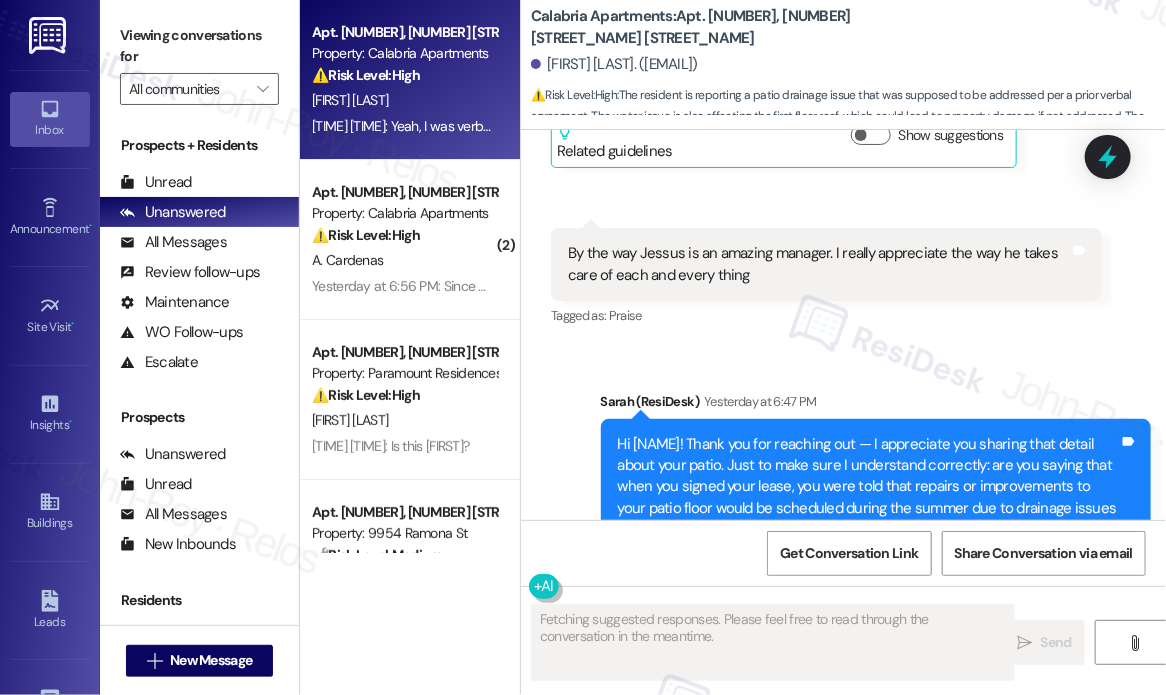 scroll, scrollTop: 9126, scrollLeft: 0, axis: vertical 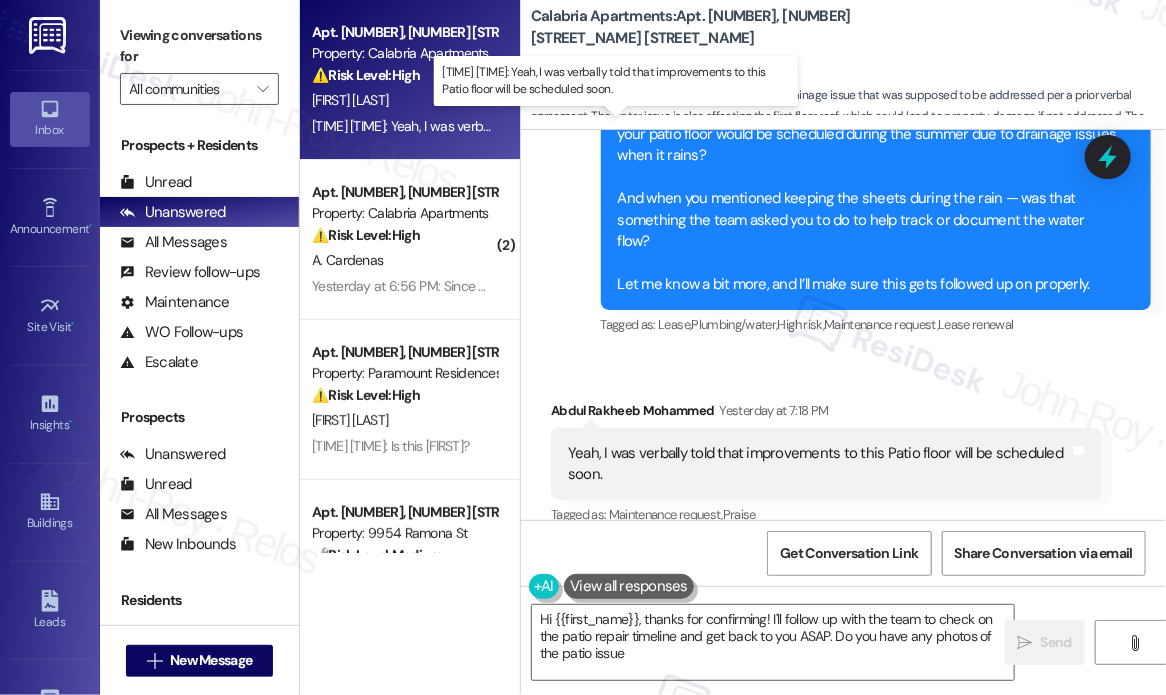 type on "Hi {{first_name}}, thanks for confirming! I'll follow up with the team to check on the patio repair timeline and get back to you ASAP. Do you have any photos of the patio issue?" 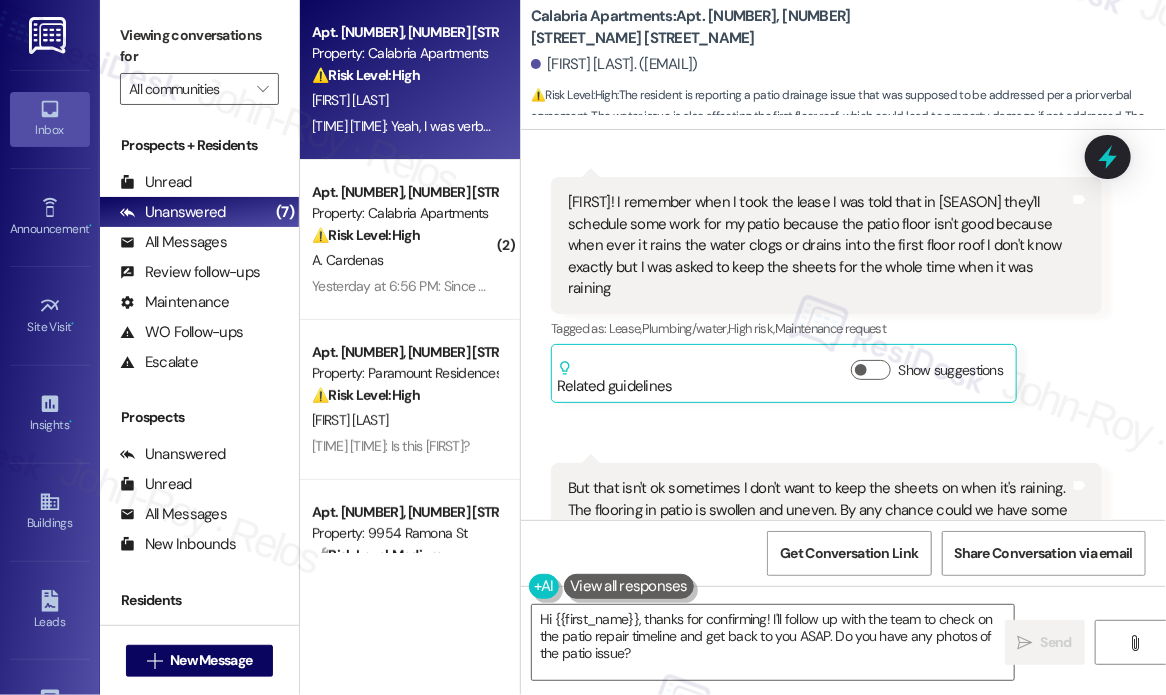 scroll, scrollTop: 8227, scrollLeft: 0, axis: vertical 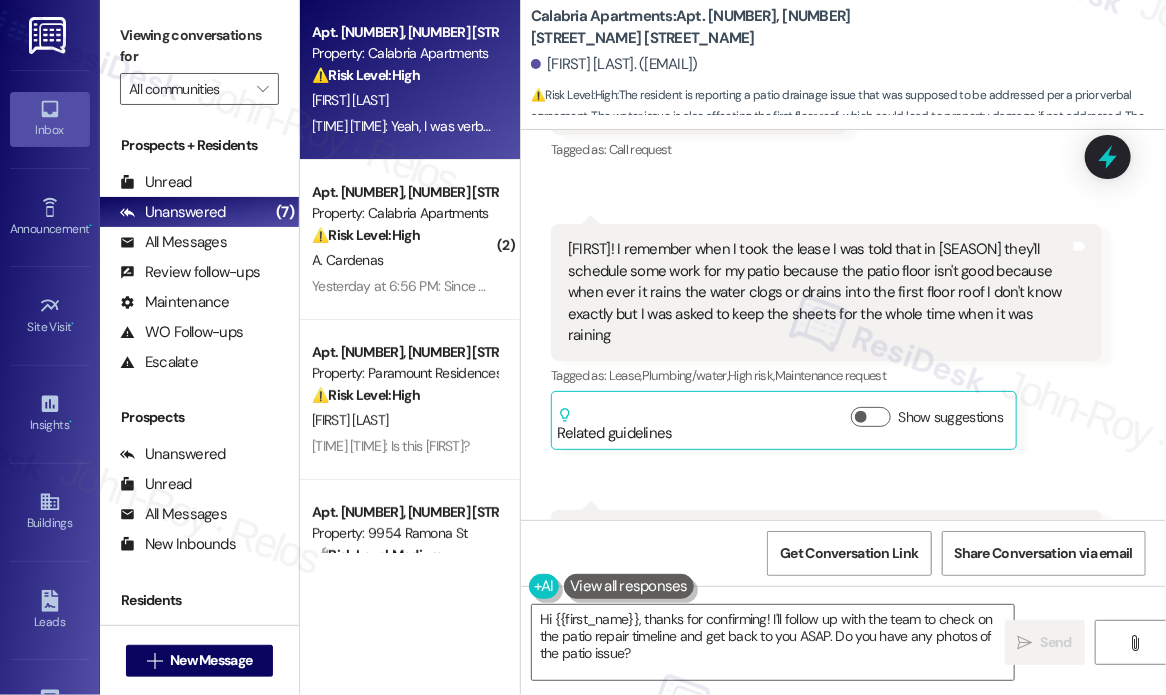 click on "Received via SMS [NAME] [NAME] [MONTH] [DAY], [YEAR] at [TIME] Translated message:  Hi [NAME] Original message, translated from   Indonesian :  Hi [NAME]  Translated from original message: Hi [NAME]  Tags and notes Tagged as:   Call request Click to highlight conversations about Call request" at bounding box center (699, 99) 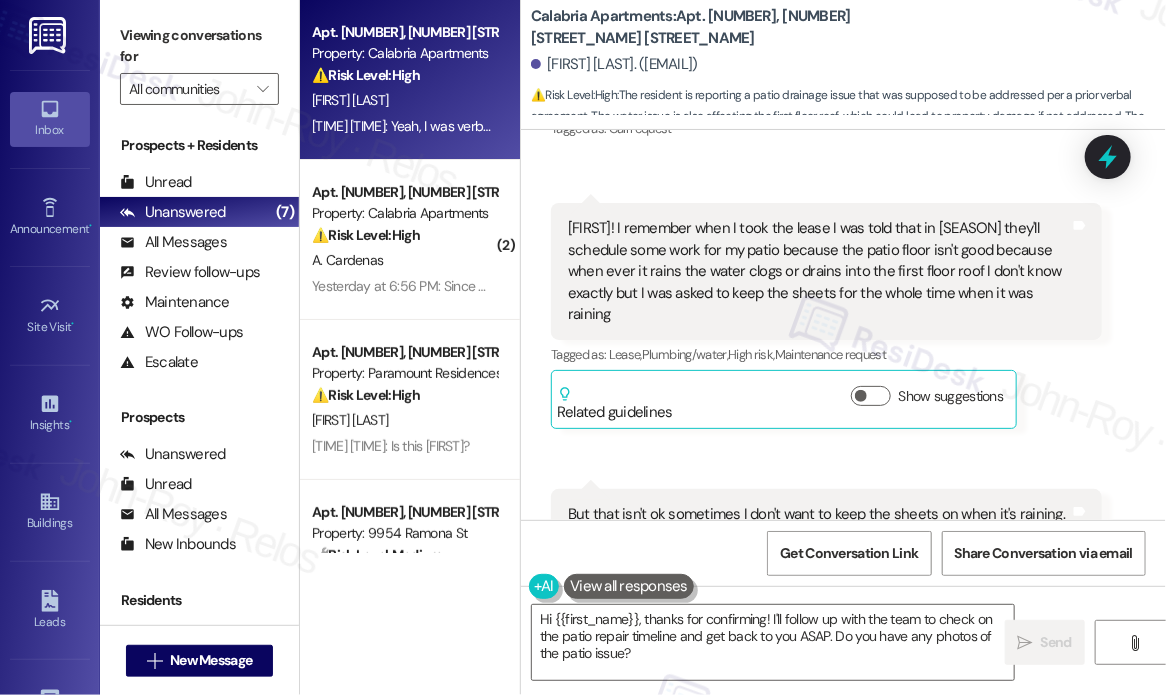 scroll, scrollTop: 8227, scrollLeft: 0, axis: vertical 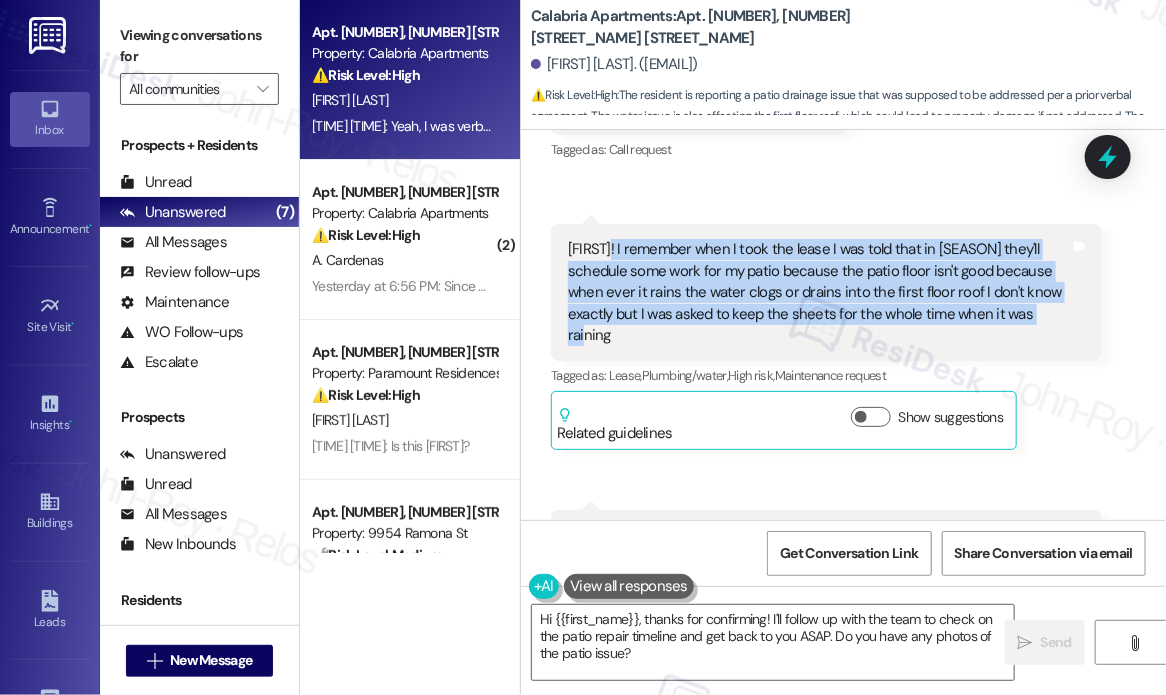drag, startPoint x: 641, startPoint y: 332, endPoint x: 608, endPoint y: 249, distance: 89.31965 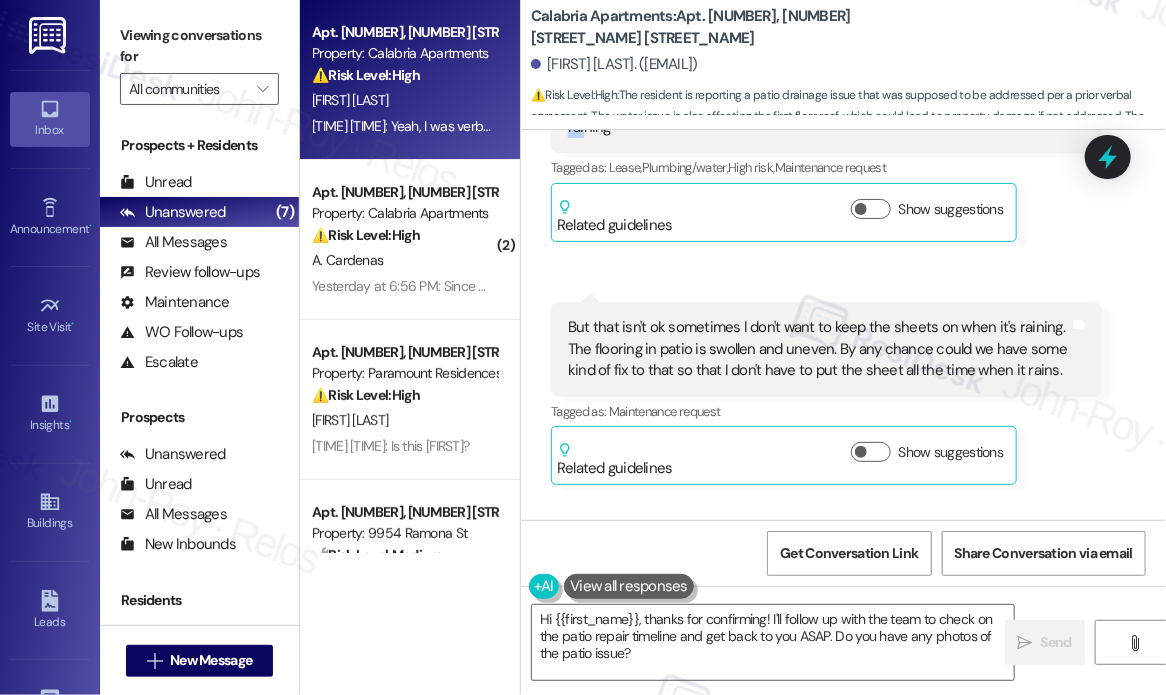 scroll, scrollTop: 8527, scrollLeft: 0, axis: vertical 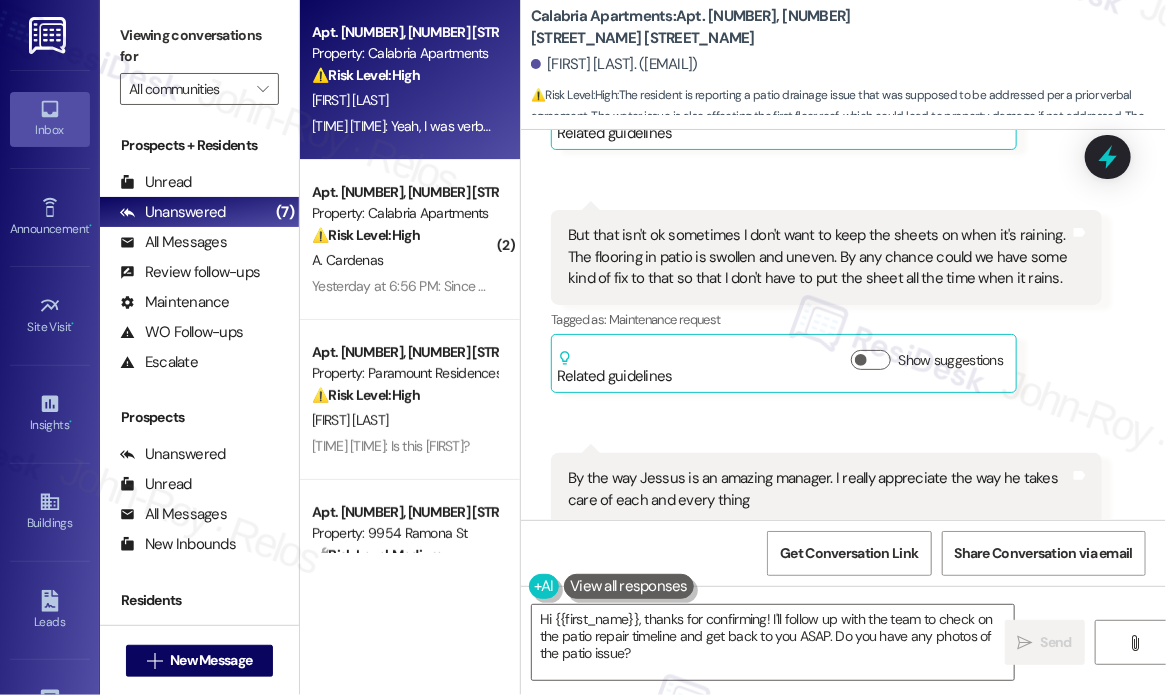 click on "But that isn't ok sometimes I don't want to keep the sheets on when it's raining. The flooring in patio is swollen and uneven. By any chance could we have some kind of fix to that so that I don't have to put the sheet all the time when it rains." at bounding box center [819, 257] 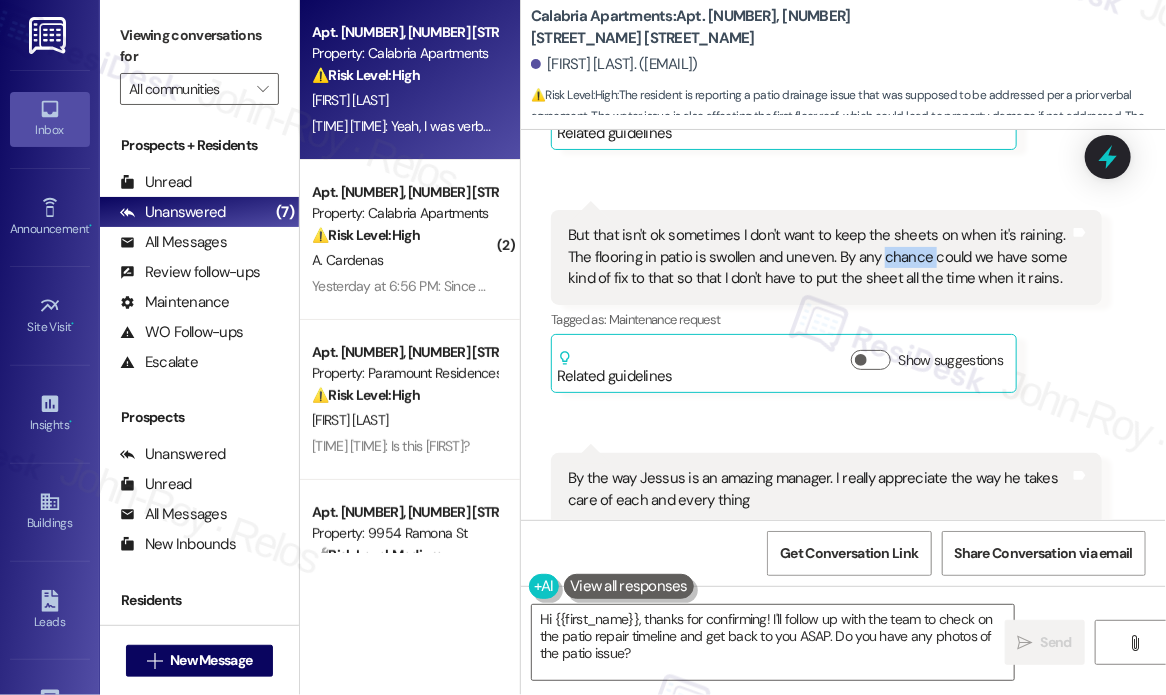 click on "But that isn't ok sometimes I don't want to keep the sheets on when it's raining. The flooring in patio is swollen and uneven. By any chance could we have some kind of fix to that so that I don't have to put the sheet all the time when it rains." at bounding box center [819, 257] 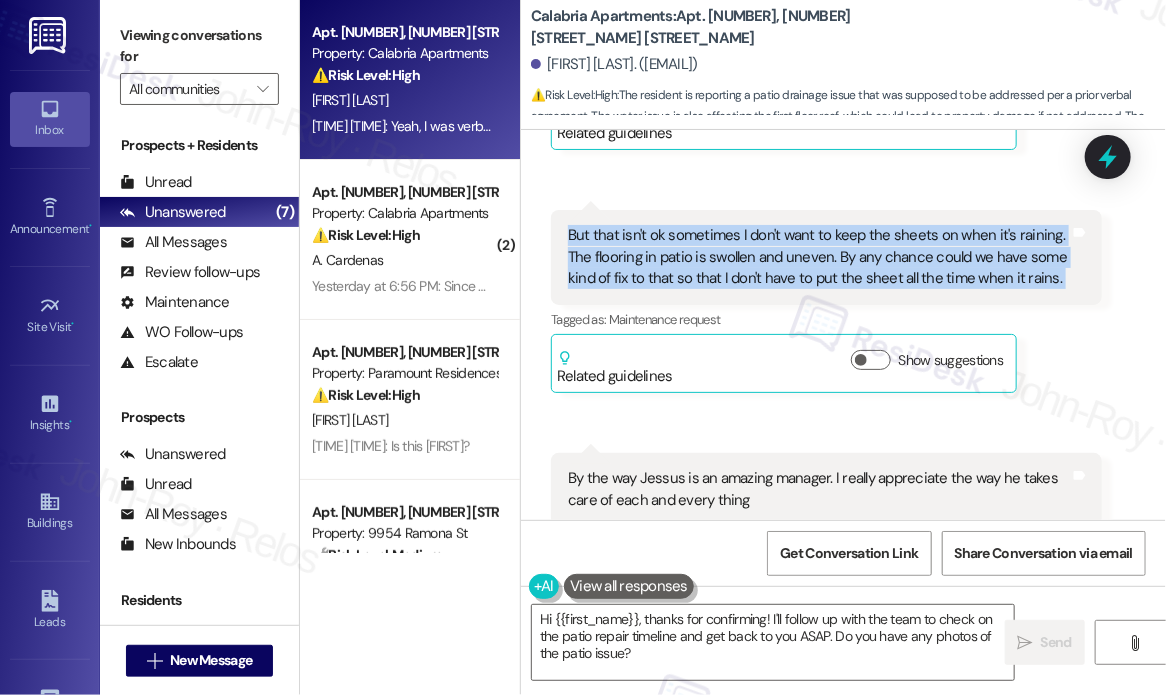 click on "But that isn't ok sometimes I don't want to keep the sheets on when it's raining. The flooring in patio is swollen and uneven. By any chance could we have some kind of fix to that so that I don't have to put the sheet all the time when it rains." at bounding box center (819, 257) 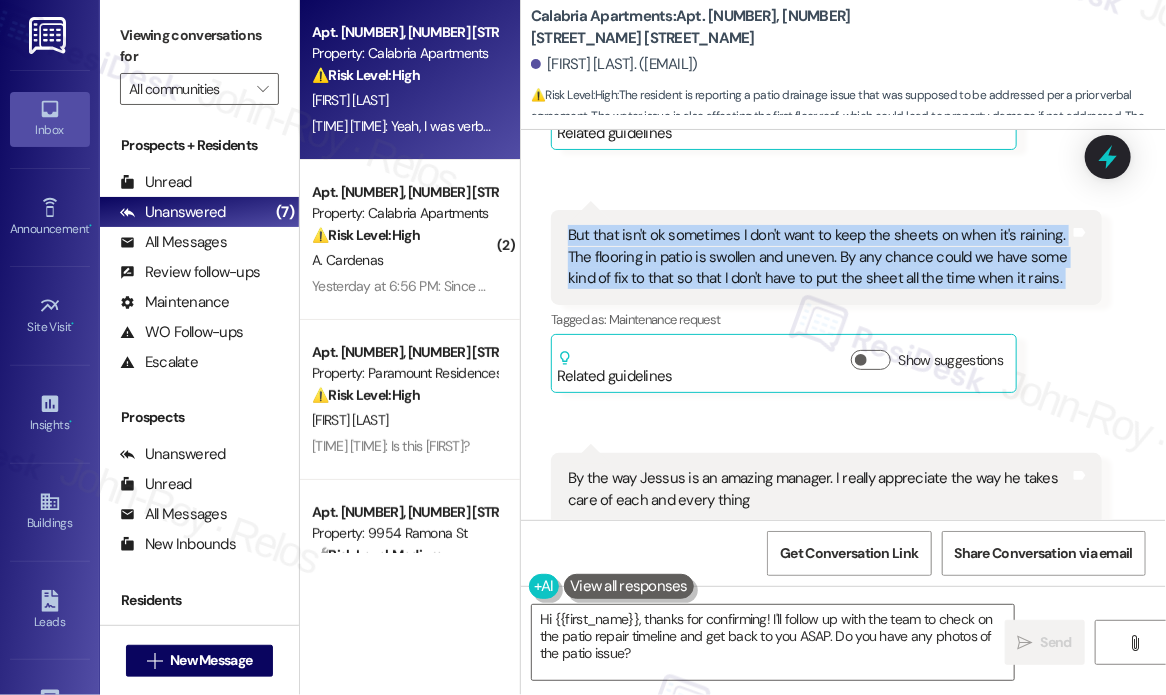 copy on "But that isn't ok sometimes I don't want to keep the sheets on when it's raining. The flooring in patio is swollen and uneven. By any chance could we have some kind of fix to that so that I don't have to put the sheet all the time when it rains.  Tags and notes" 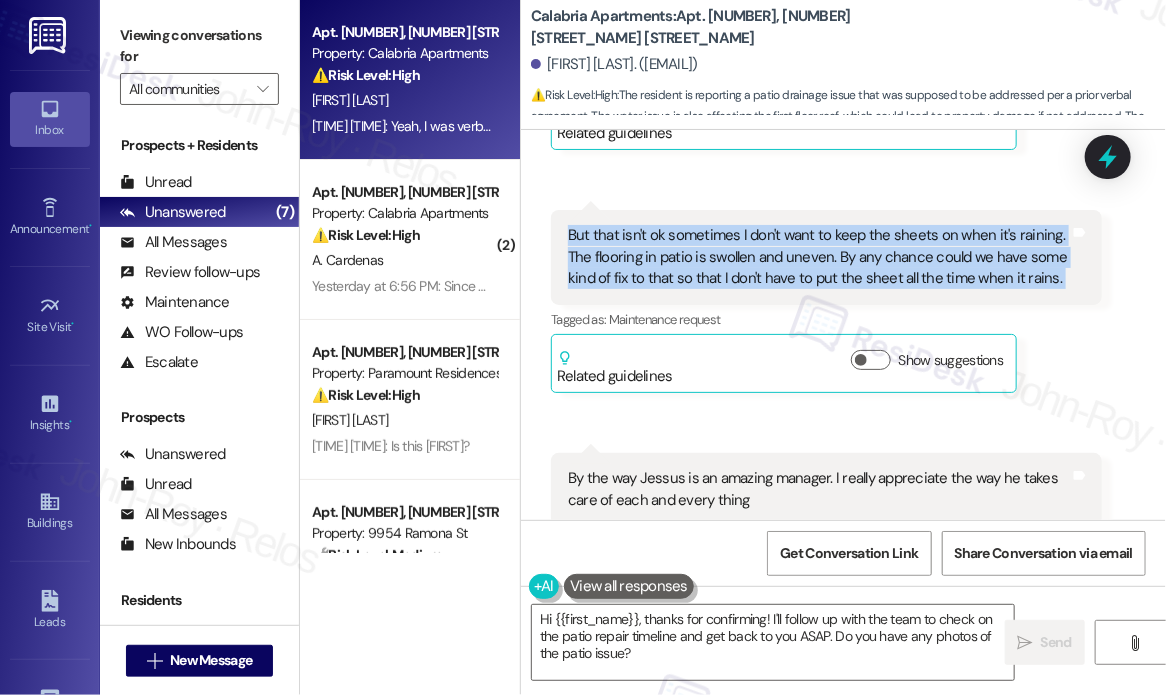 click on "Received via SMS [FIRST] [LAST] [LAST] [DATE] at [TIME] Translated message:  Hi [FIRST] Original message, translated from   Indonesian :  Hi [FIRST]  Translated from original message: Hi [FIRST]  Tags and notes Tagged as:   Call request Click to highlight conversations about Call request Received via SMS [TIME] [FIRST] [LAST] [LAST]   Neutral [DATE] at [TIME] [FIRST], I remember when I took the lease I was told that in summer they'll schedule some work for my patio because the patio floor isn't good because when ever it rains the water clogs or drains into the first floor roof I don't know exactly but I was asked to keep the sheets for the whole time when it was raining  Tags and notes Tagged as:   Lease ,  Click to highlight conversations about Lease Plumbing/water ,  Click to highlight conversations about Plumbing/water High risk ,  Click to highlight conversations about High risk Maintenance request Click to highlight conversations about Maintenance request  Related guidelines Show suggestions" at bounding box center [843, 130] 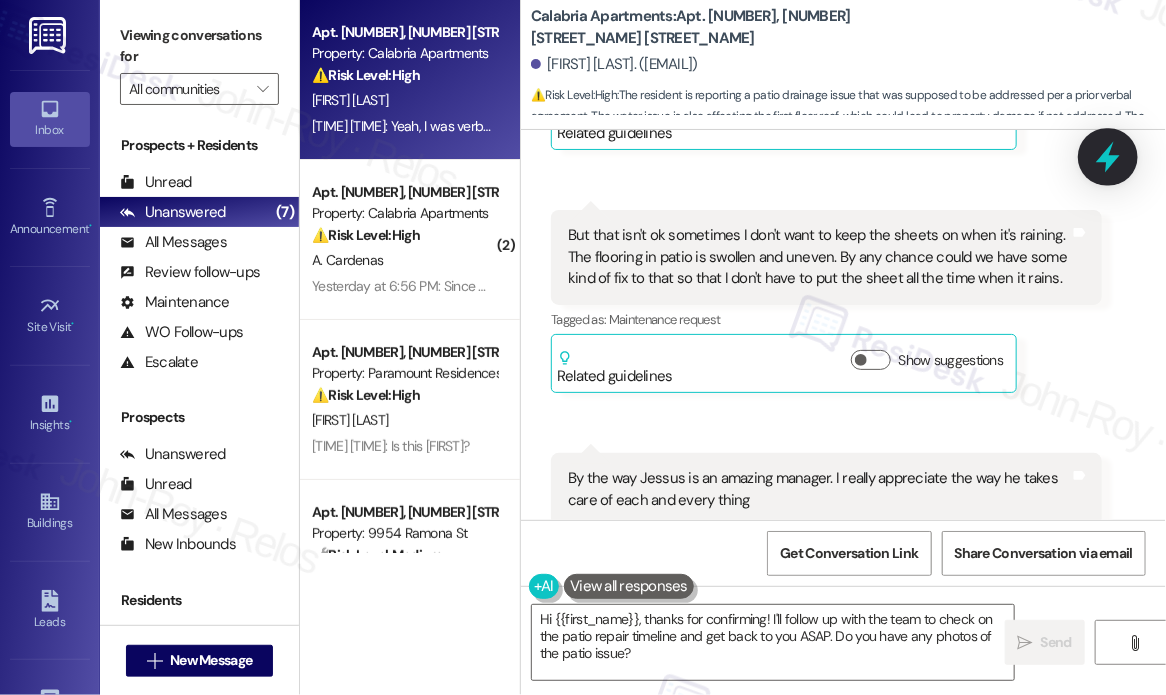 click 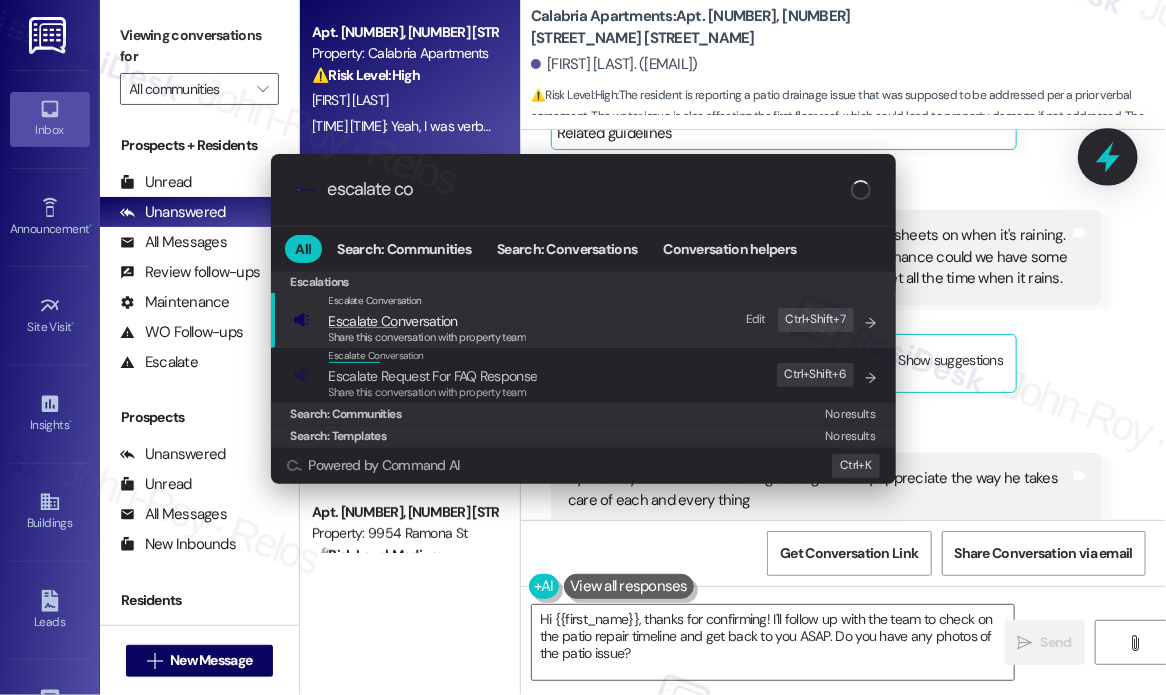 type on "escalate con" 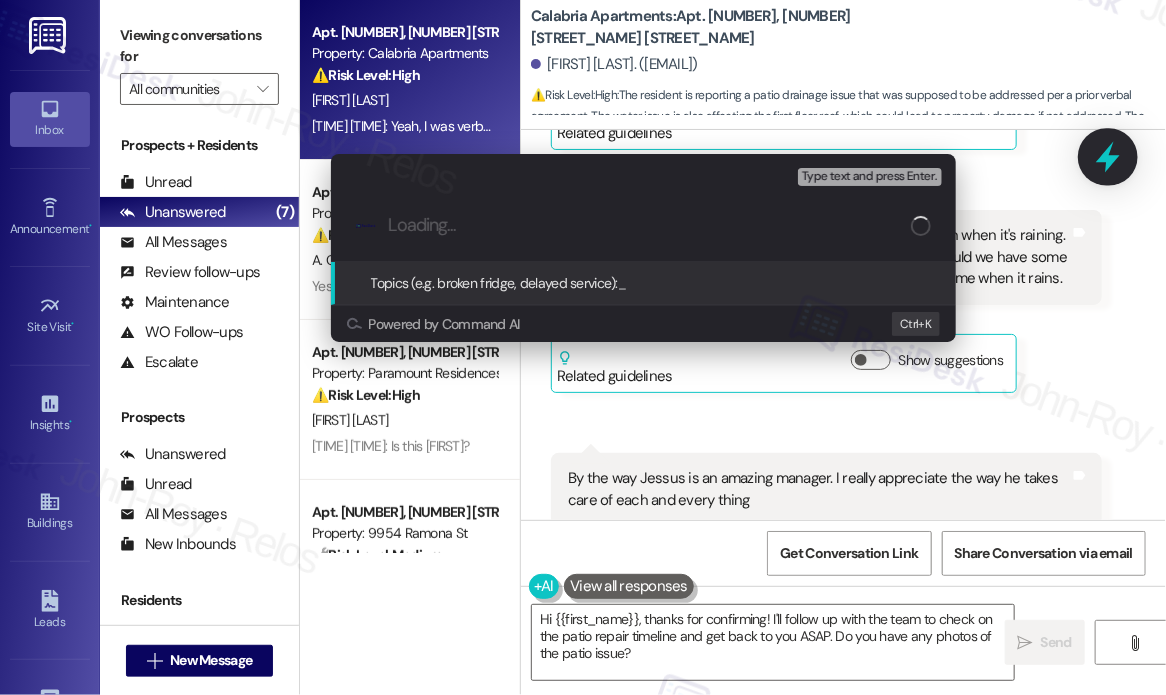 type on "Patio flooring concern and request for repair to avoid needing to keep sheets on during rain" 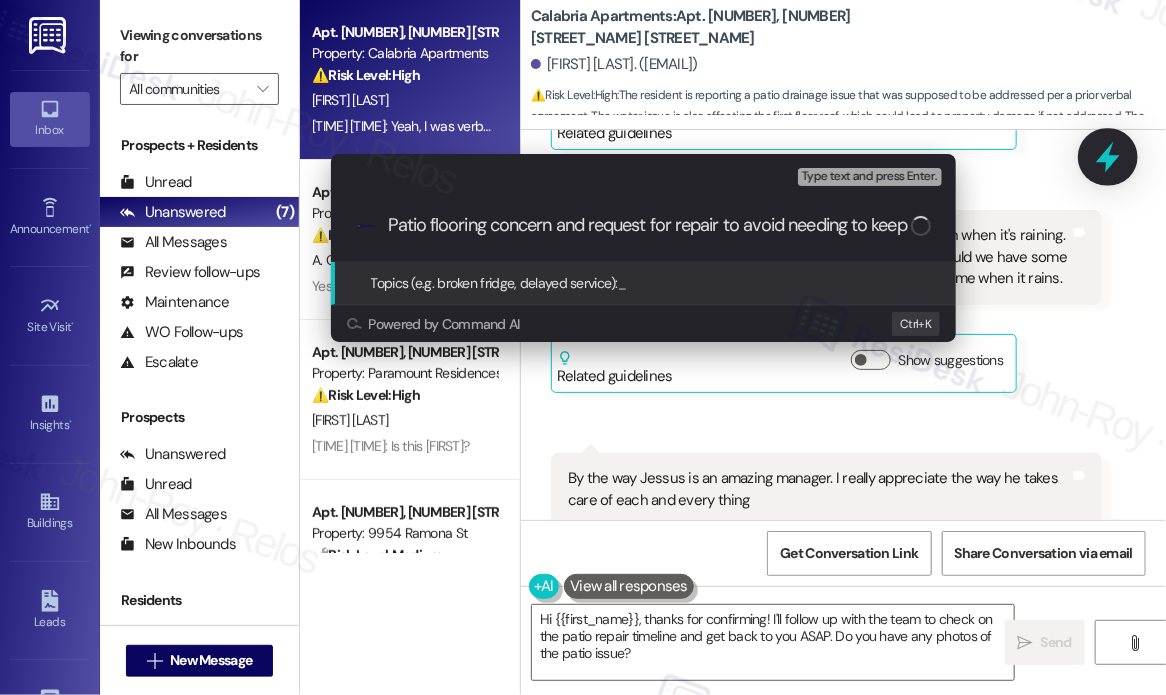 scroll, scrollTop: 0, scrollLeft: 160, axis: horizontal 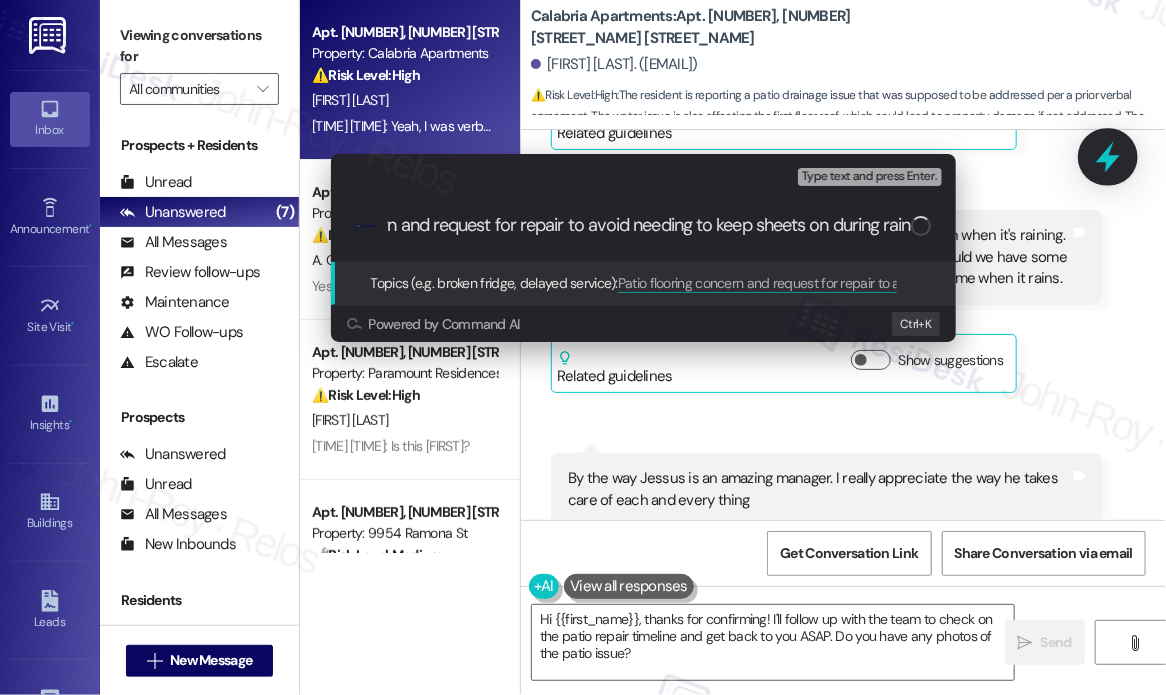 type 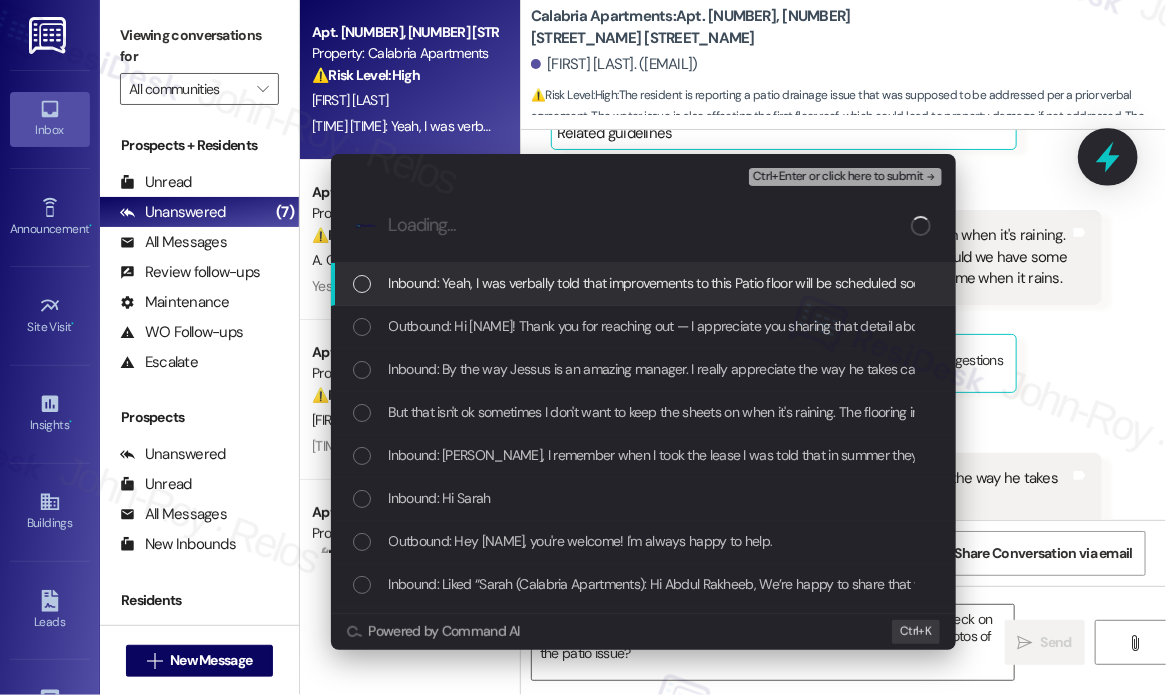 scroll, scrollTop: 0, scrollLeft: 0, axis: both 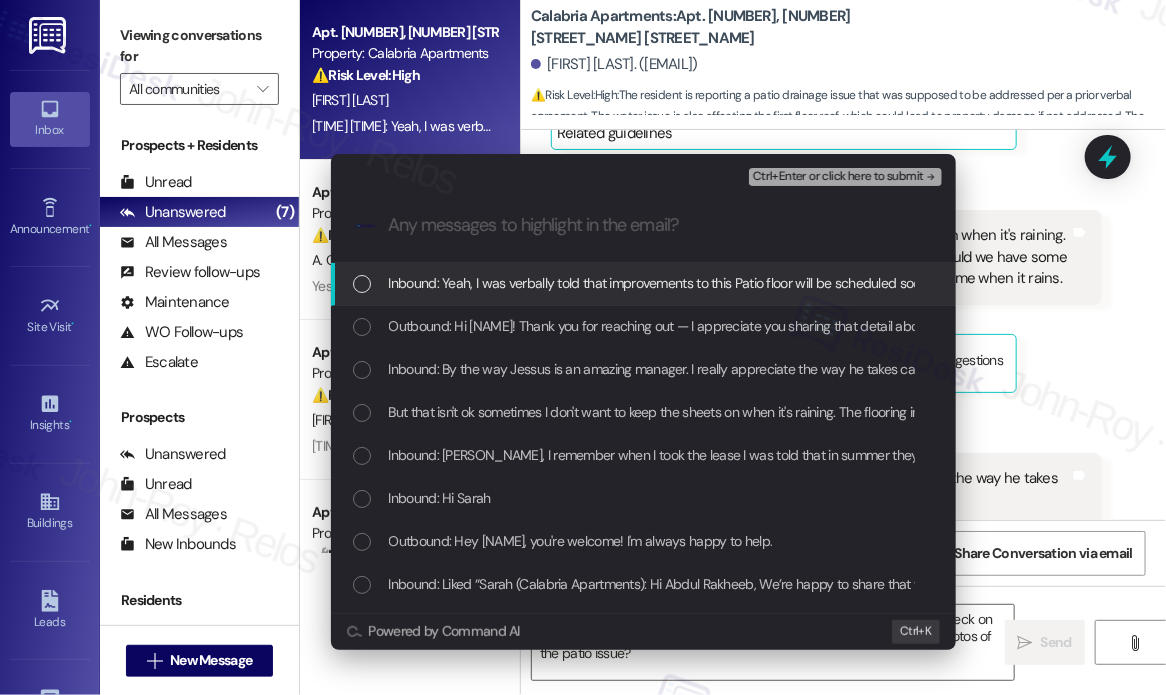 click on "Inbound: Yeah, I was verbally told that improvements to this Patio floor will be scheduled soon." at bounding box center [660, 283] 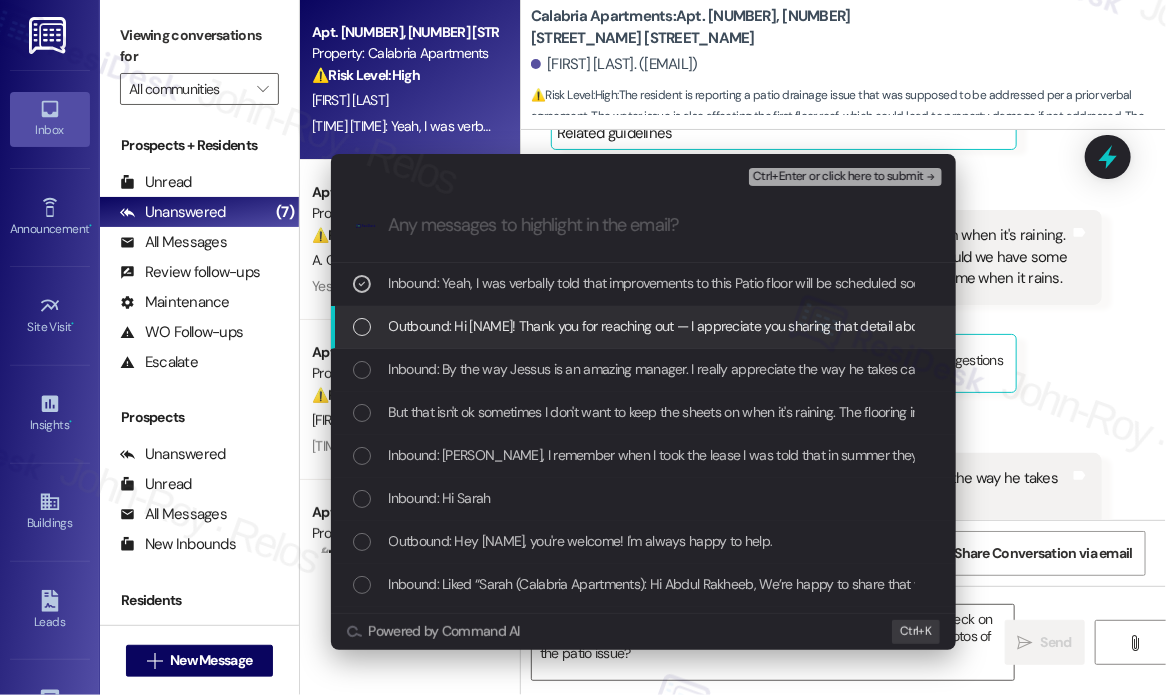 click on "Outbound: Hi [NAME]! Thank you for reaching out — I appreciate you sharing that detail about your patio. Just to make sure I understand correctly: are you saying that when you signed your lease, you were told that repairs or improvements to your patio floor would be scheduled during the summer due to drainage issues when it rains?
And when you mentioned keeping the sheets during the rain — was that something the team asked you to do to help track or document the water flow?
Let me know a bit more, and I’ll make sure this gets followed up on properly." at bounding box center (2019, 326) 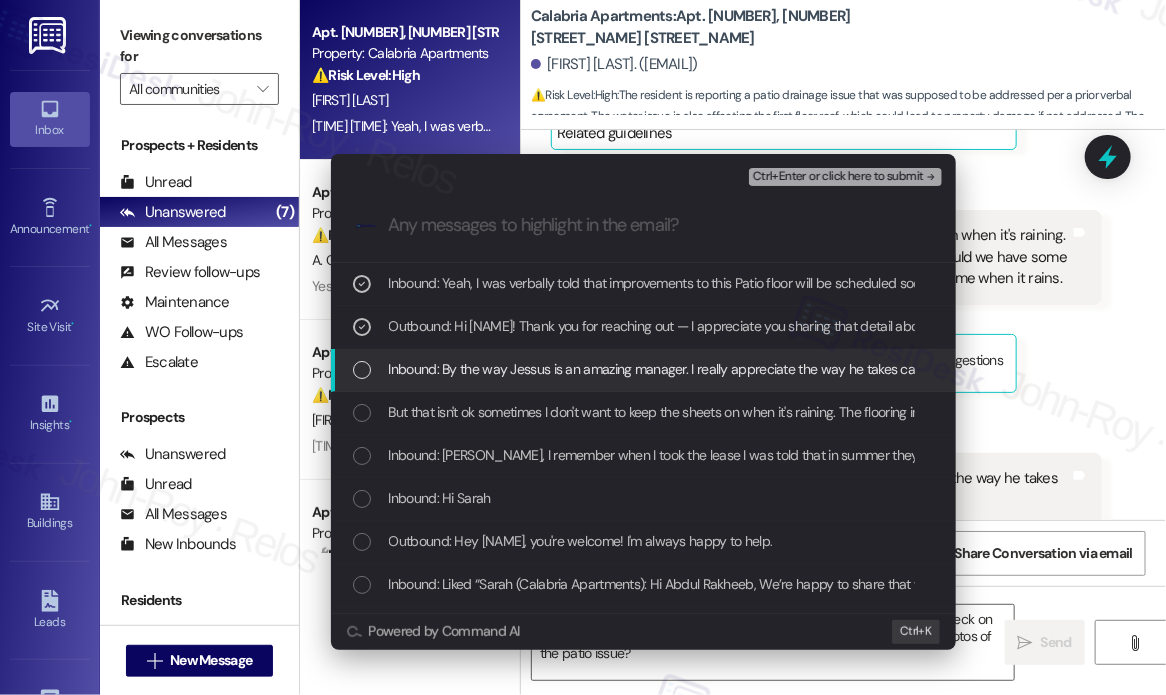 click on "Inbound: By the way Jessus is an amazing manager. I really appreciate the way he takes care of each and every thing" at bounding box center (729, 369) 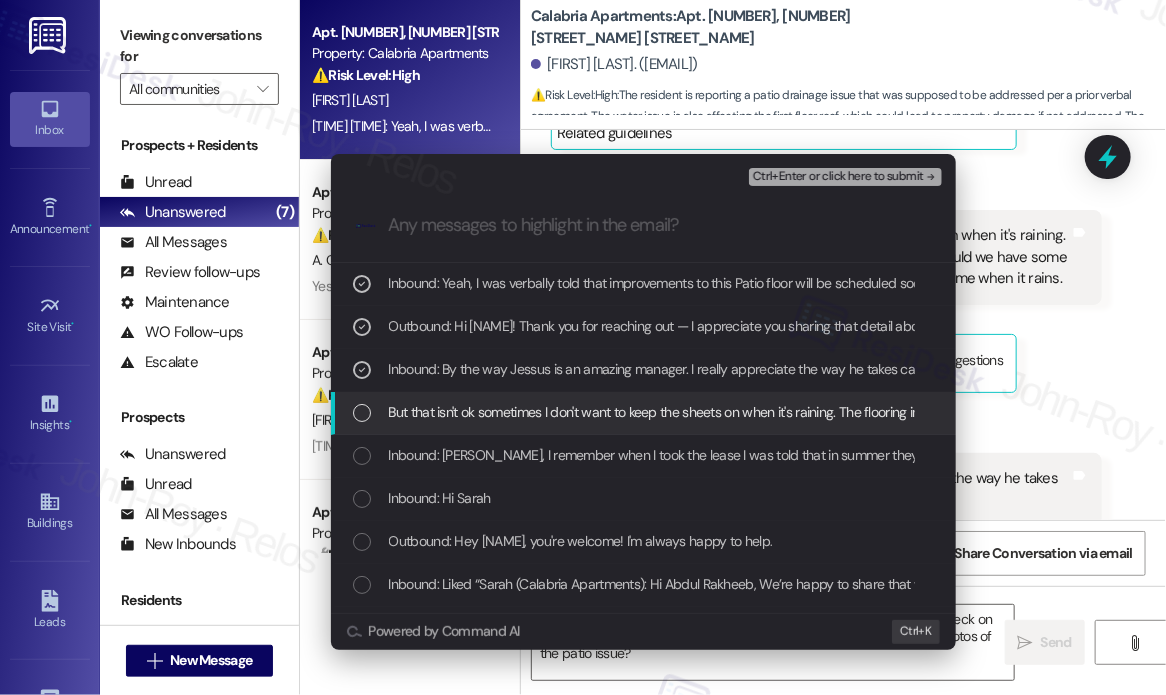 click on "But that isn't ok sometimes I don't want to keep the sheets on when it's raining. The flooring in patio is swollen and uneven. By any chance could we have some kind of fix to that so that I don't have to put the sheet all the time when it rains.  Tags and notes" at bounding box center (1116, 412) 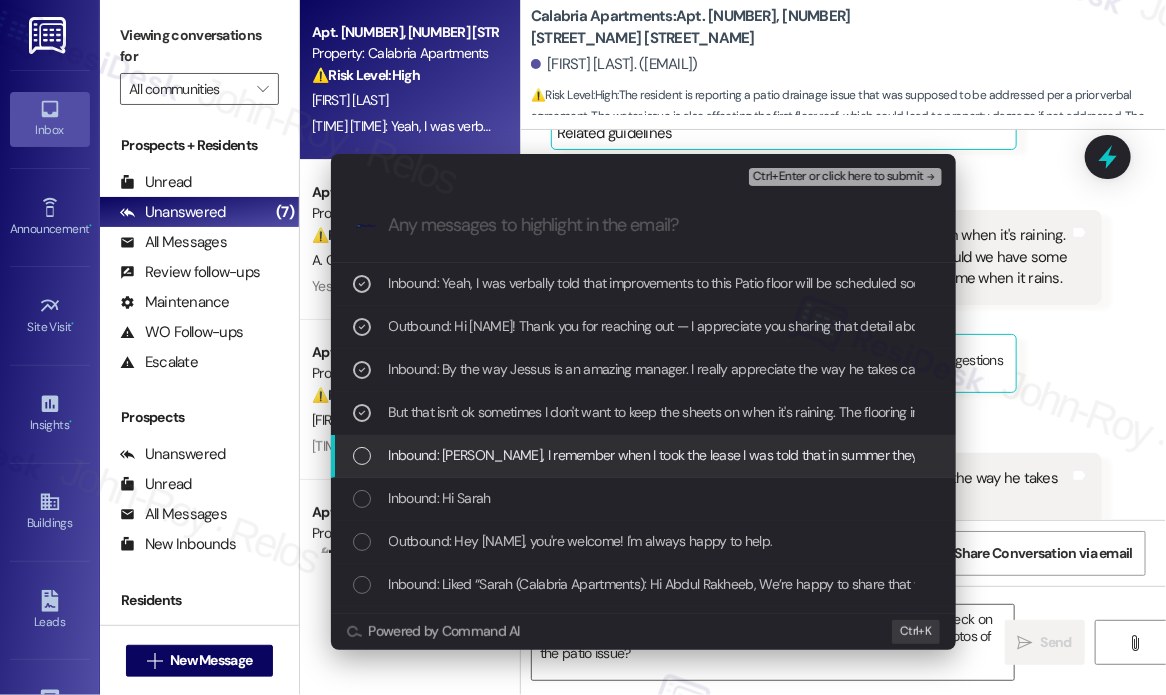 click on "Inbound: [PERSON_NAME], I remember when I took the lease I was told that in summer they'll schedule some work for my patio because the patio floor isn't good because when ever it rains the water clogs or drains into the first floor roof I don't know exactly but I was asked to keep the sheets for the whole time when it was raining" at bounding box center [1341, 455] 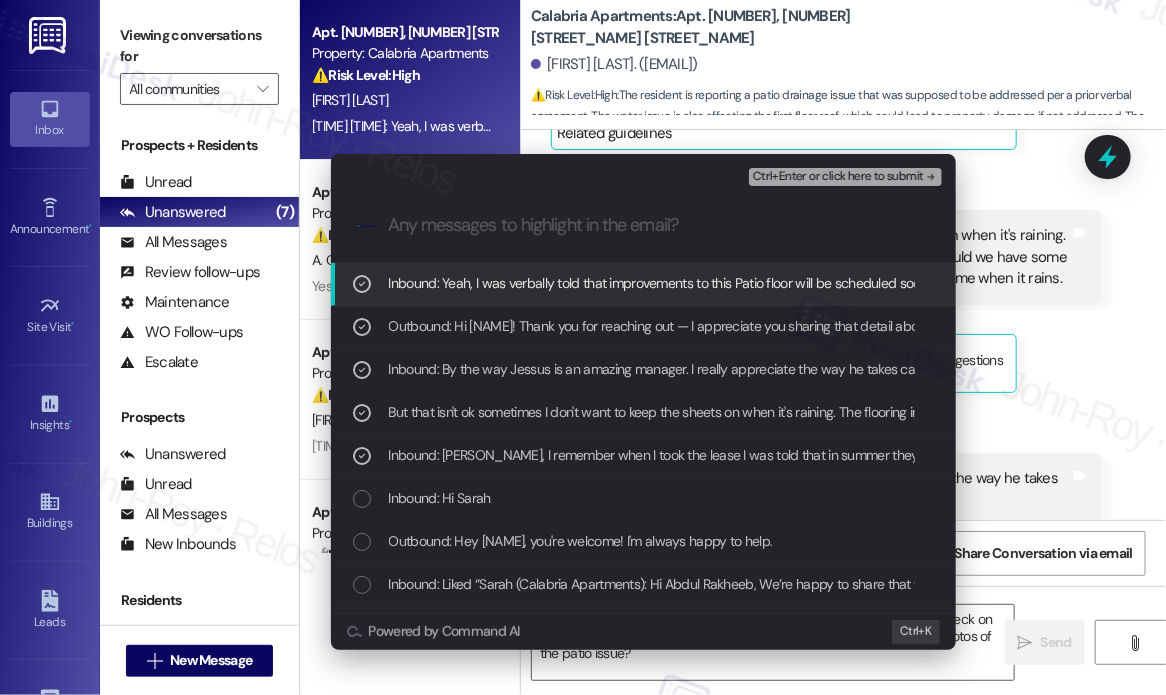 click on "Ctrl+Enter or click here to submit" at bounding box center [838, 177] 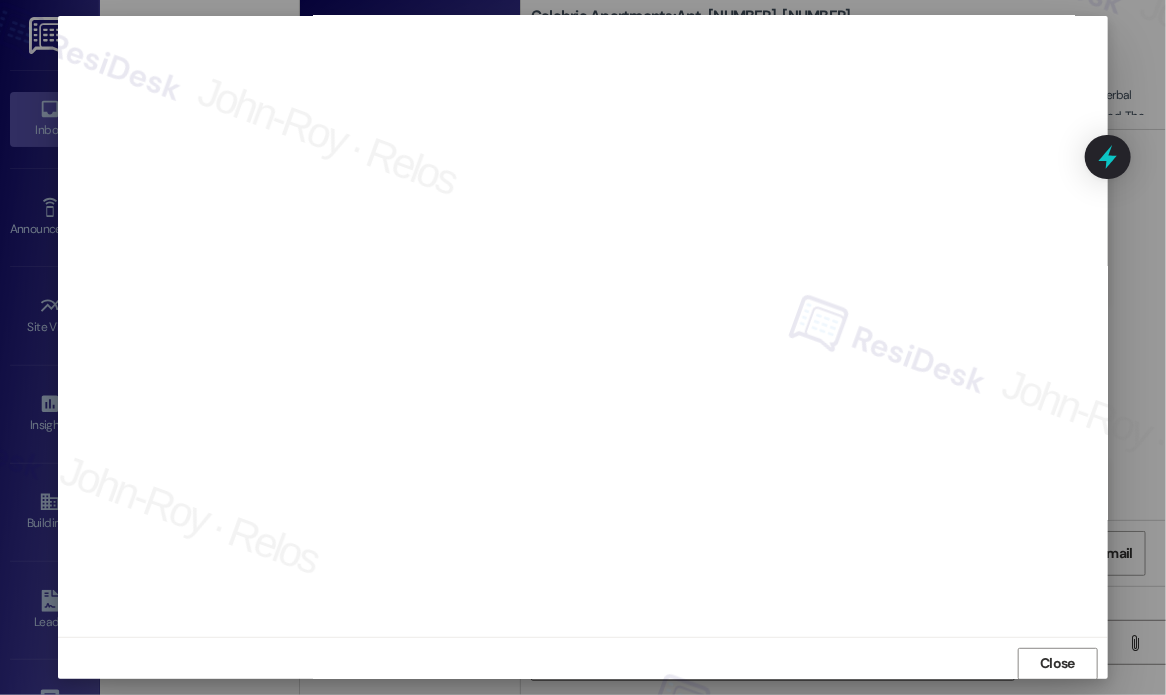 scroll, scrollTop: 15, scrollLeft: 0, axis: vertical 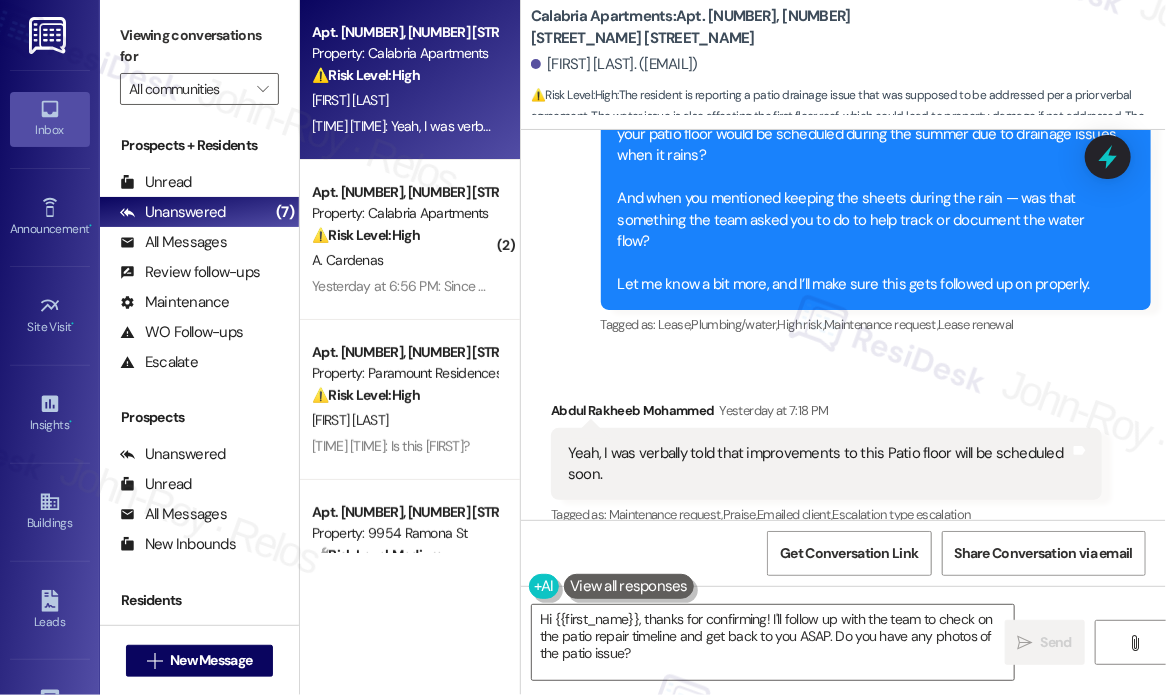 click on "Sent via SMS [PERSON_NAME]   (ResiDesk) Yesterday at [TIME] Hi [PERSON_NAME]! Thank you for reaching out — I appreciate you sharing that detail about your patio. Just to make sure I understand correctly: are you saying that when you signed your lease, you were told that repairs or improvements to your patio floor would be scheduled during the summer due to drainage issues when it rains?
And when you mentioned keeping the sheets during the rain — was that something the team asked you to do to help track or document the water flow?
Let me know a bit more, and I’ll make sure this gets followed up on properly. Tags and notes Tagged as:   Lease ,  Click to highlight conversations about Lease Plumbing/water ,  Click to highlight conversations about Plumbing/water High risk ,  Click to highlight conversations about High risk Maintenance request ,  Click to highlight conversations about Maintenance request Lease renewal Click to highlight conversations about Lease renewal" at bounding box center (876, 178) 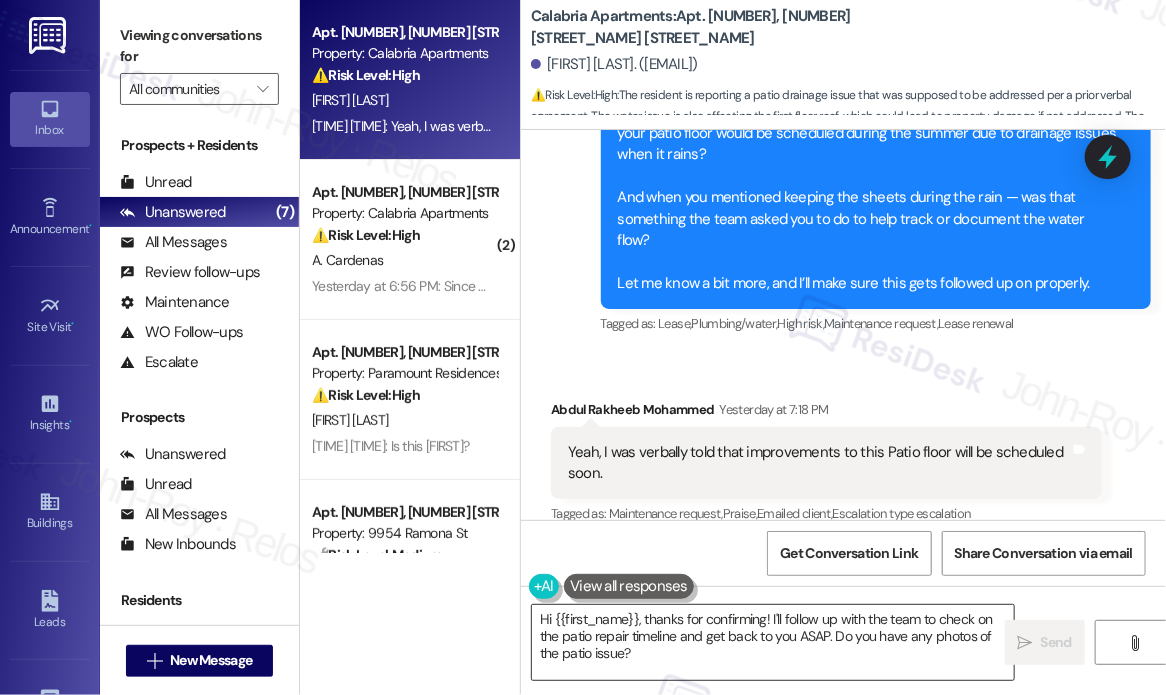 click on "Hi {{first_name}}, thanks for confirming! I'll follow up with the team to check on the patio repair timeline and get back to you ASAP. Do you have any photos of the patio issue?" at bounding box center (773, 642) 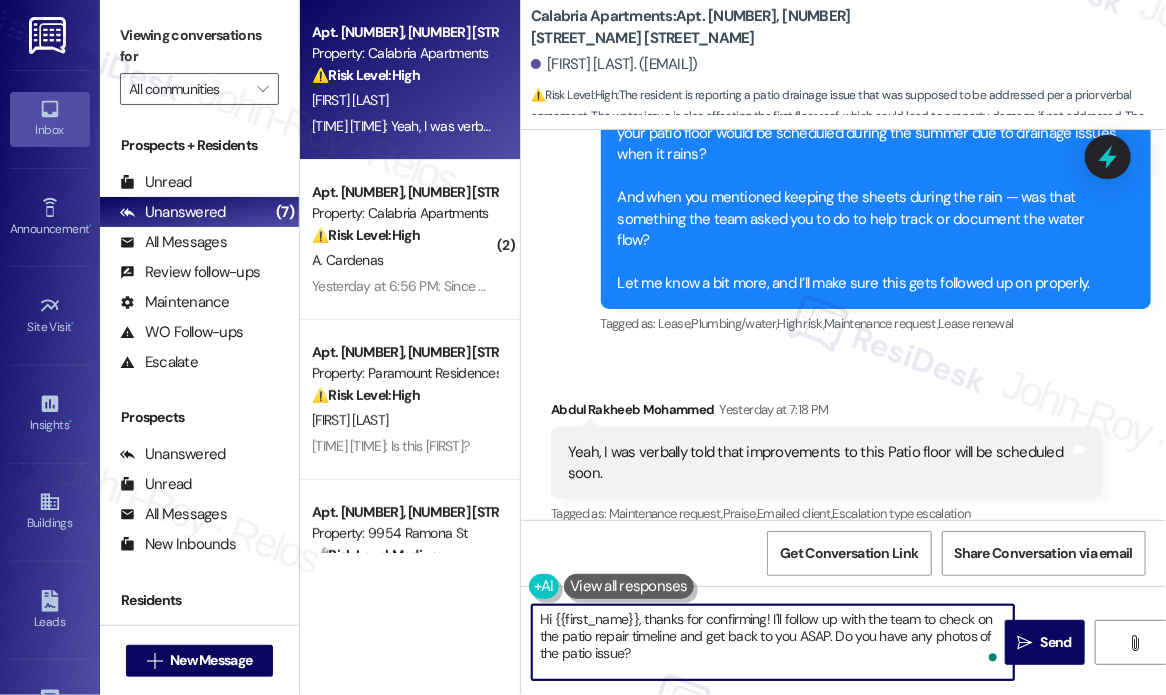 click on "Hi {{first_name}}, thanks for confirming! I'll follow up with the team to check on the patio repair timeline and get back to you ASAP. Do you have any photos of the patio issue?" at bounding box center [773, 642] 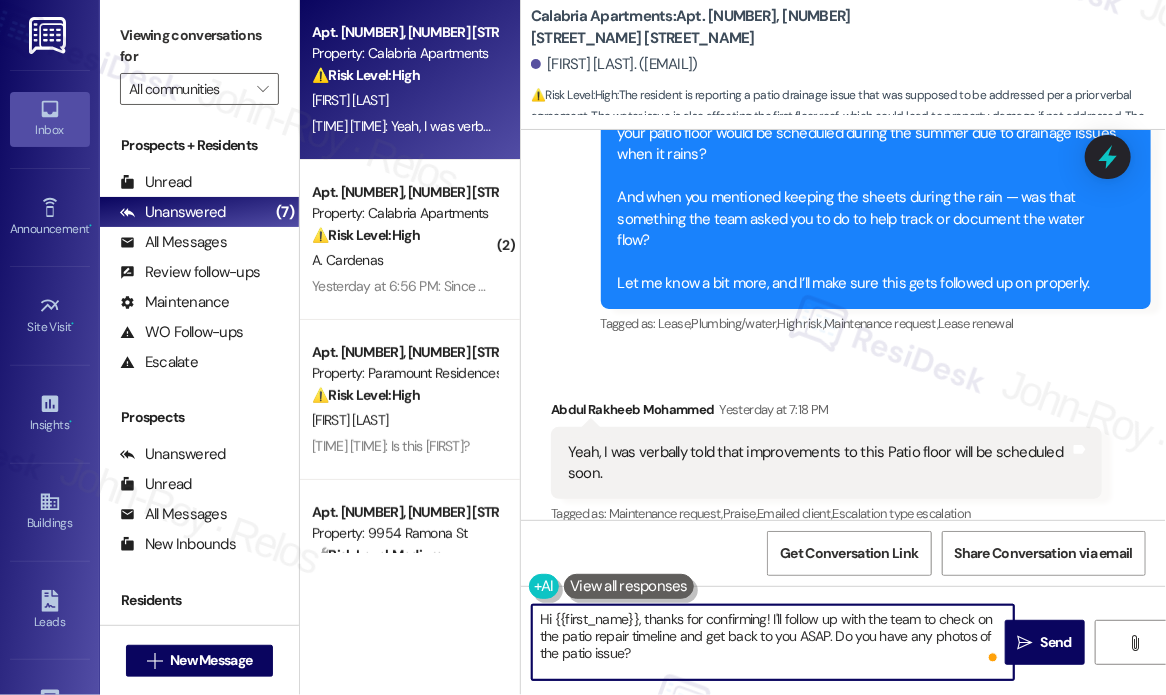 click on "Hi {{first_name}}, thanks for confirming! I'll follow up with the team to check on the patio repair timeline and get back to you ASAP. Do you have any photos of the patio issue?" at bounding box center [773, 642] 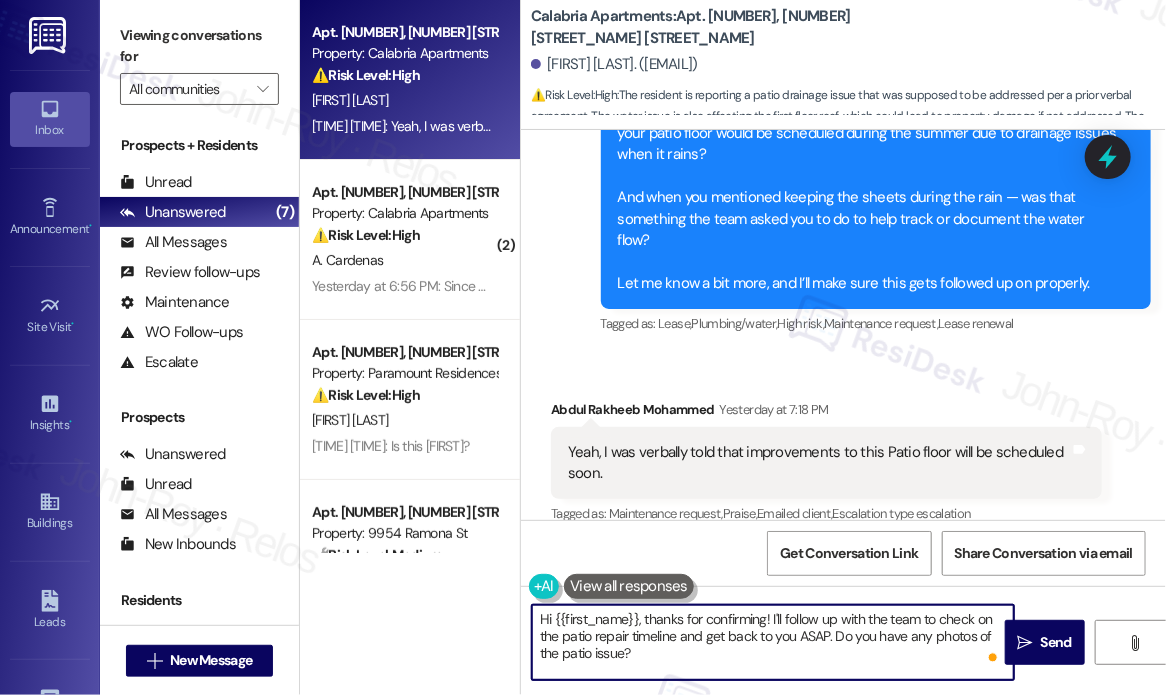 drag, startPoint x: 839, startPoint y: 638, endPoint x: 844, endPoint y: 663, distance: 25.495098 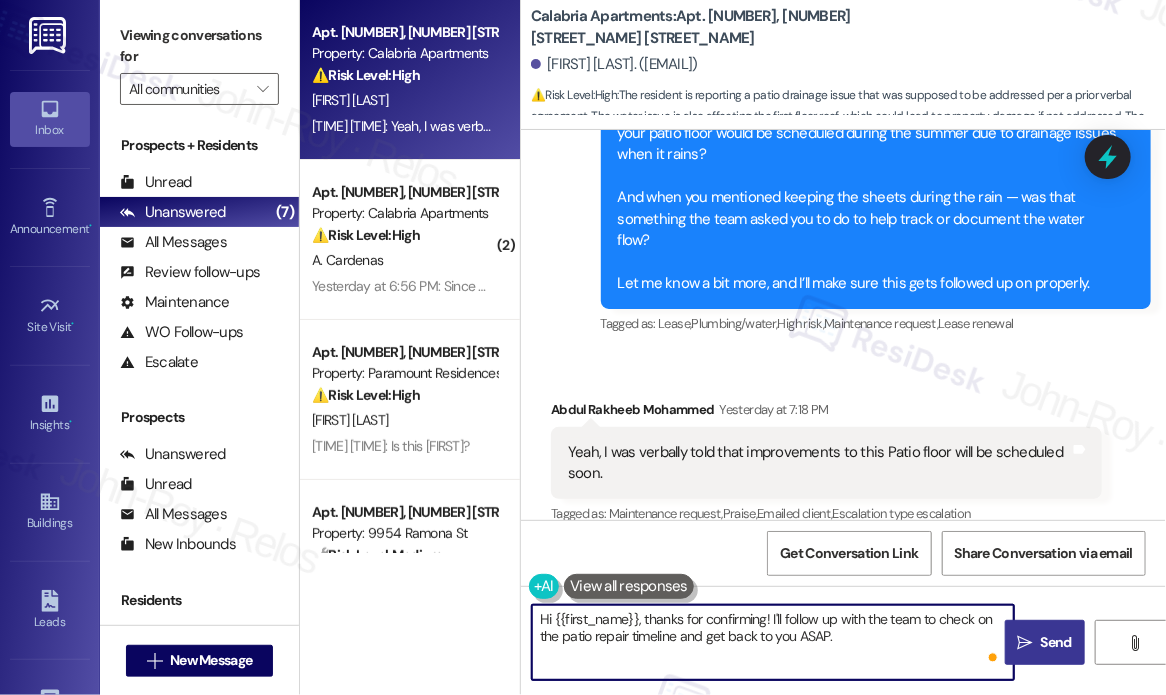 type on "Hi {{first_name}}, thanks for confirming! I'll follow up with the team to check on the patio repair timeline and get back to you ASAP." 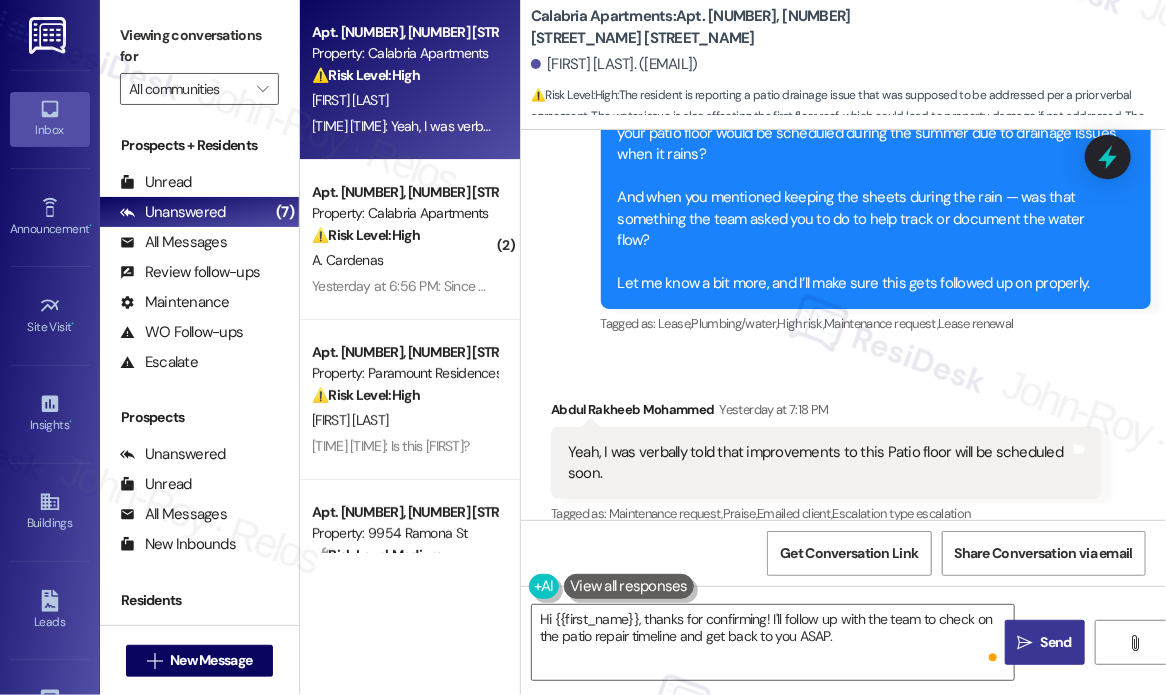 click on "" at bounding box center (1025, 643) 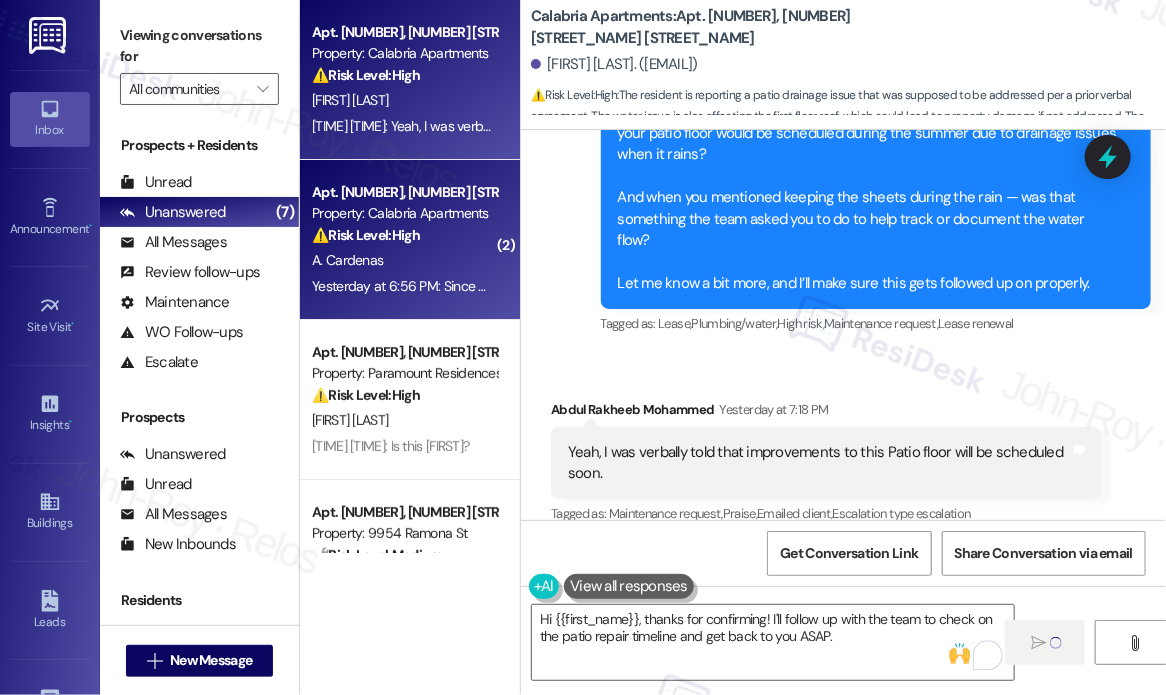 click on "[DAY_OF_WEEK] at [TIME] [AM/PM]: Since move in date. [MONTH] [YEAR] I believe  [DAY_OF_WEEK] at [TIME] [AM/PM]: Since move in date. [MONTH] [YEAR] I believe" at bounding box center [493, 286] 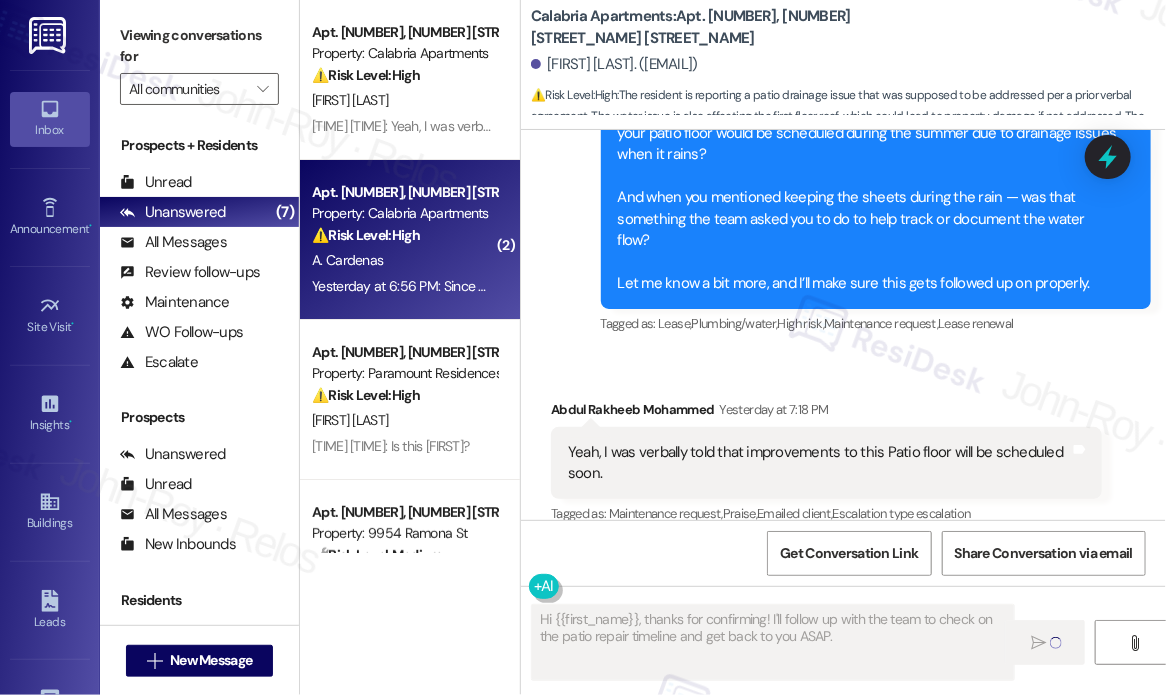 type on "Fetching suggested responses. Please feel free to read through the conversation in the meantime." 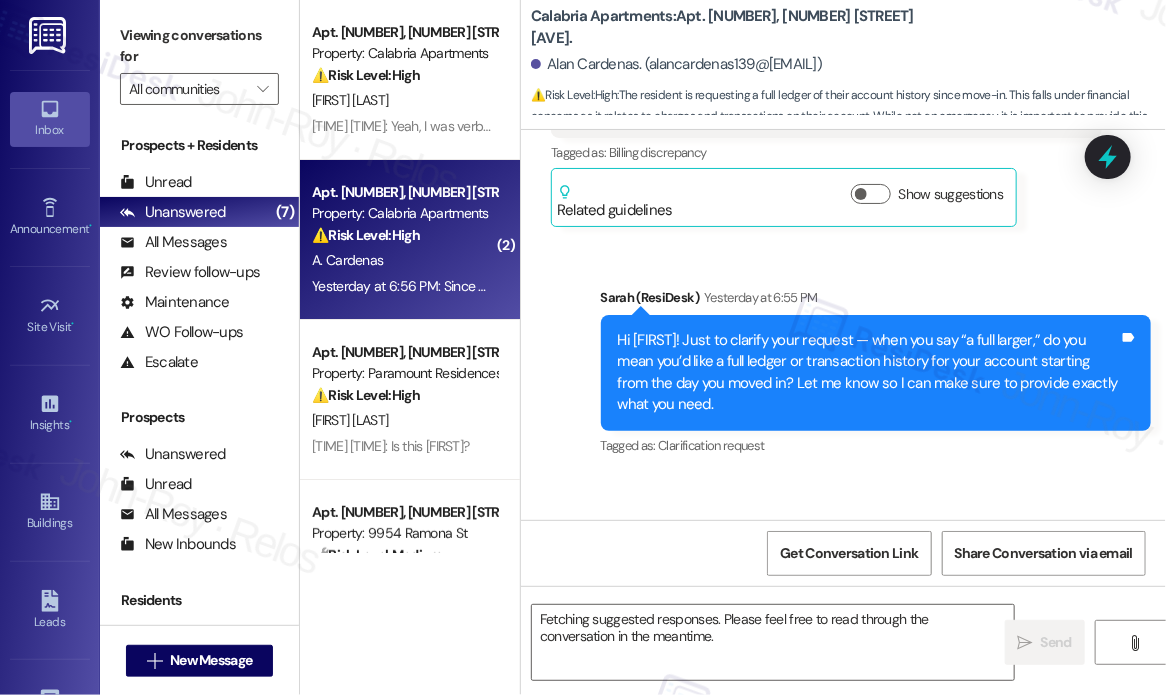 scroll, scrollTop: 651, scrollLeft: 0, axis: vertical 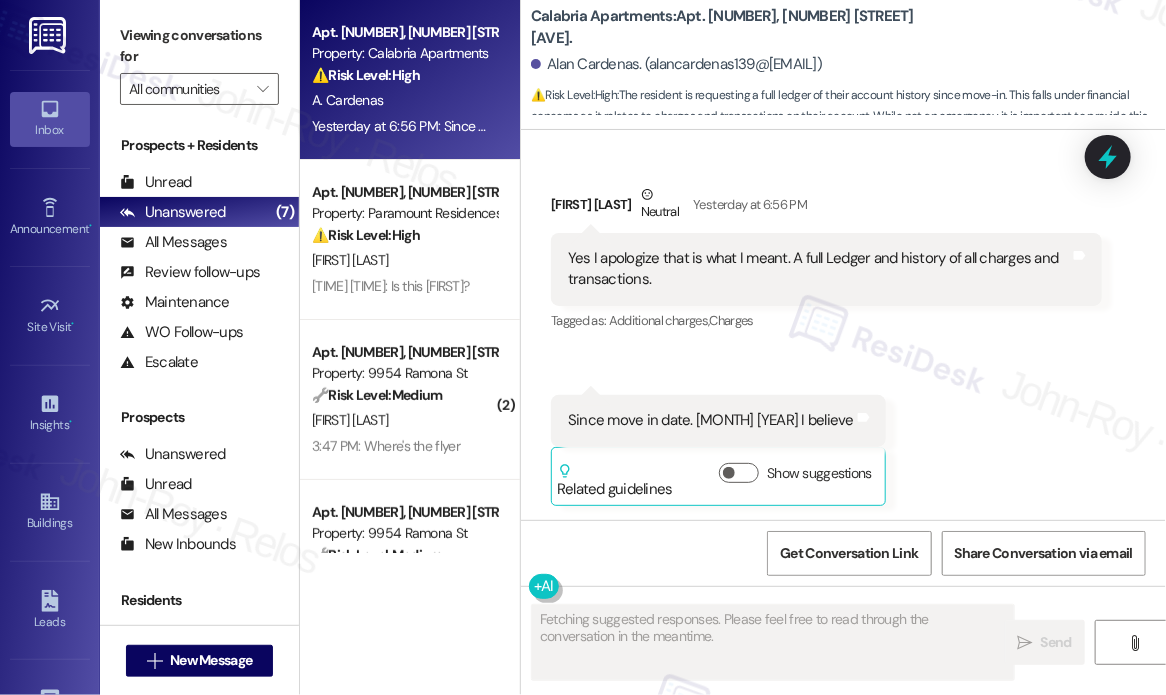 click on "Received via SMS [FIRST] [LAST]   Neutral [TIME] [TIME]: Yes I apologize that is what I meant. A full Ledger and history of all charges and transactions.  Tags and notes Tagged as:   Additional charges ,  Click to highlight conversations about Additional charges Charges Click to highlight conversations about Charges Received via SMS [TIME] [FIRST] [LAST] [TIME] Since move in date. [DATE] I believe  Tags and notes  Related guidelines Show suggestions" at bounding box center [843, 330] 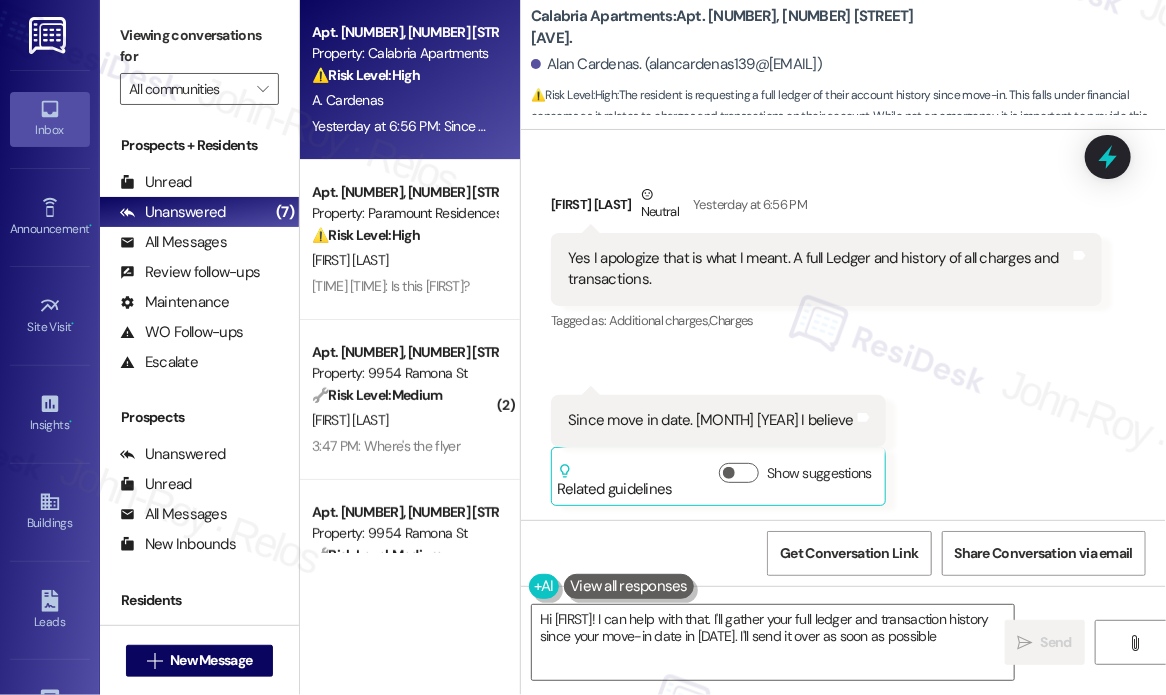 type on "Hi {{first_name}}! I can help with that. I'll gather your full ledger and transaction history since your move-in date in [MONTH] [YEAR]. I'll send it over as soon as possible!" 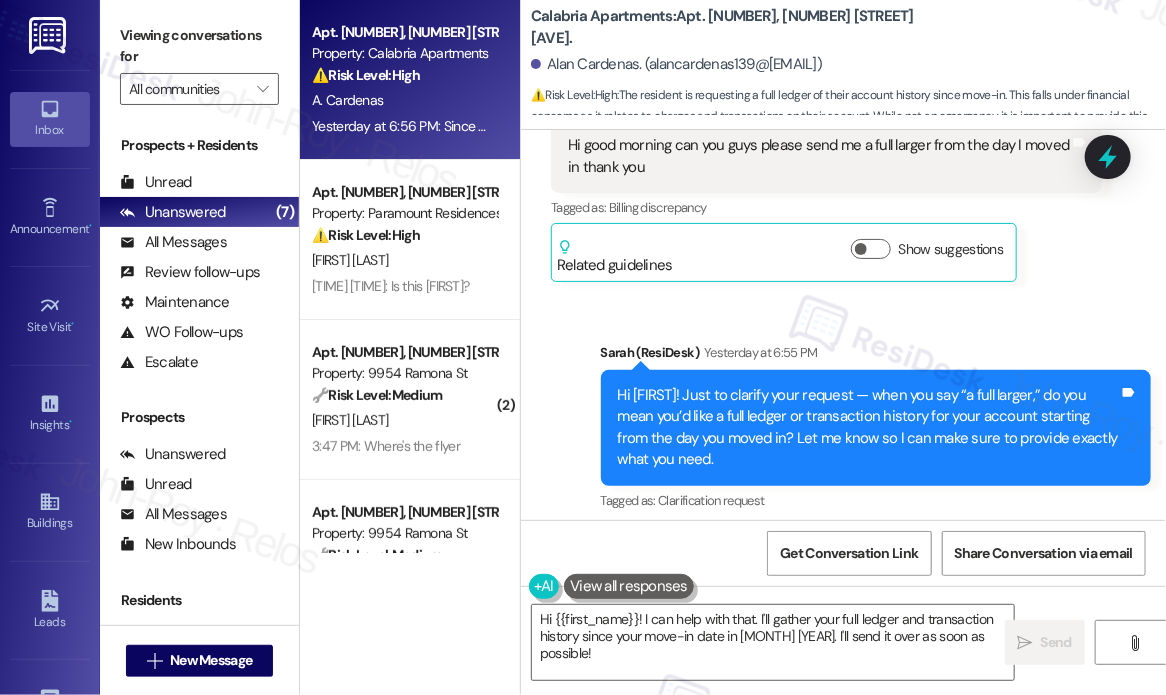 scroll, scrollTop: 152, scrollLeft: 0, axis: vertical 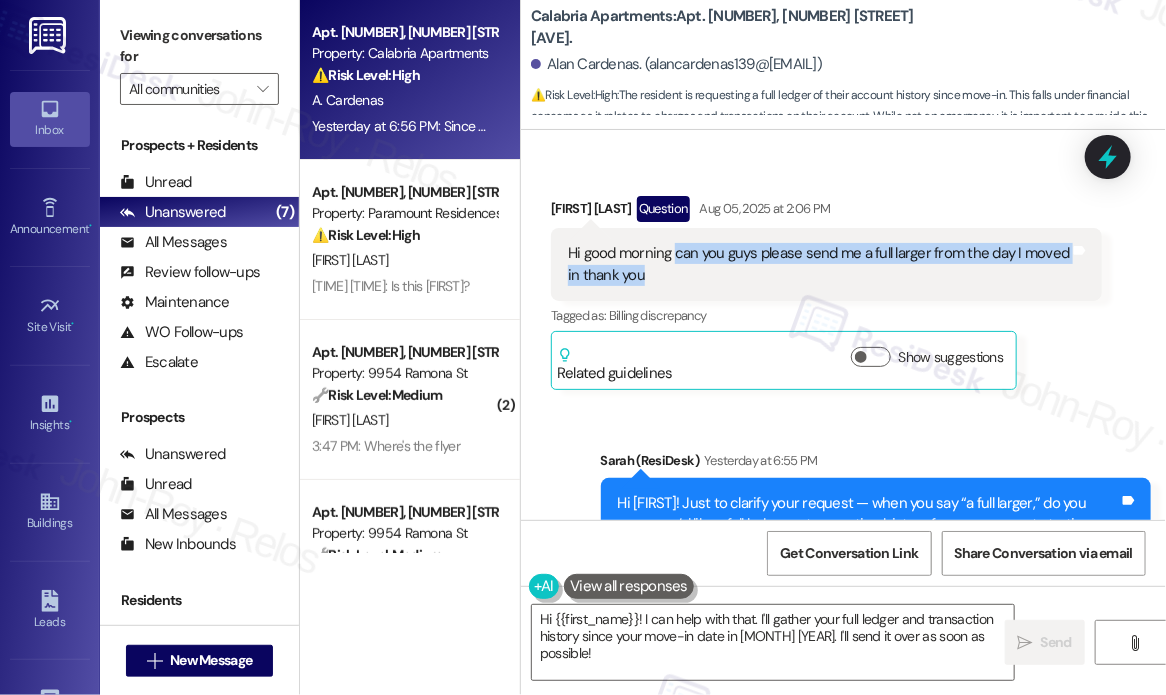 drag, startPoint x: 688, startPoint y: 278, endPoint x: 674, endPoint y: 259, distance: 23.600847 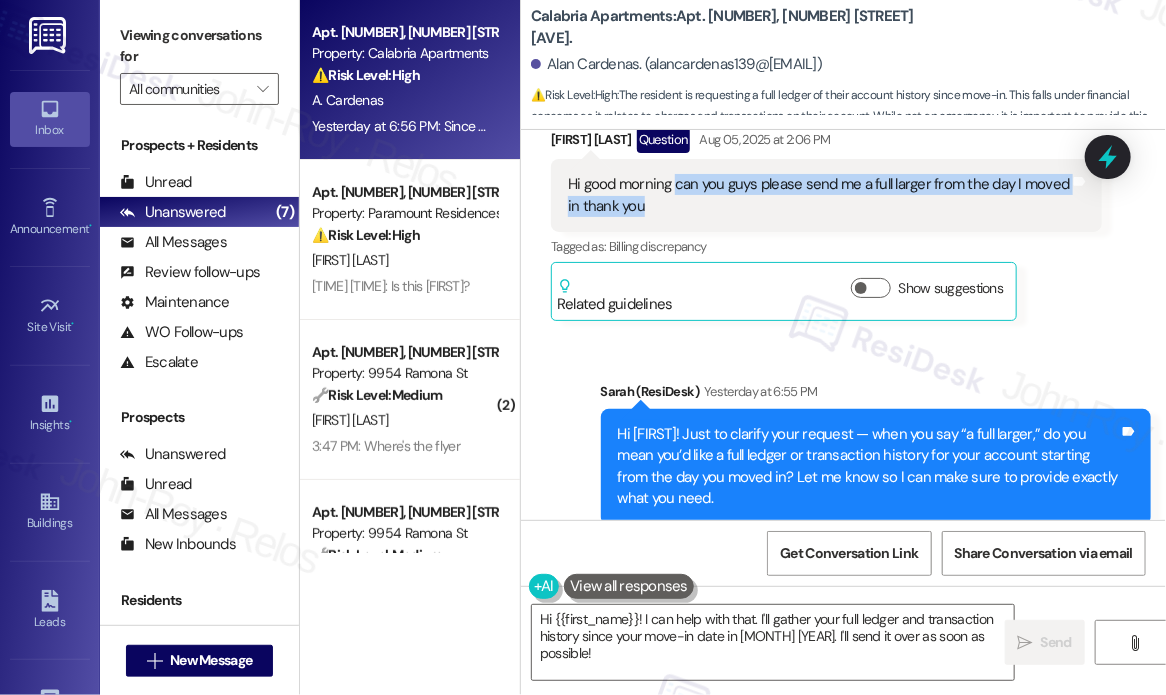 scroll, scrollTop: 452, scrollLeft: 0, axis: vertical 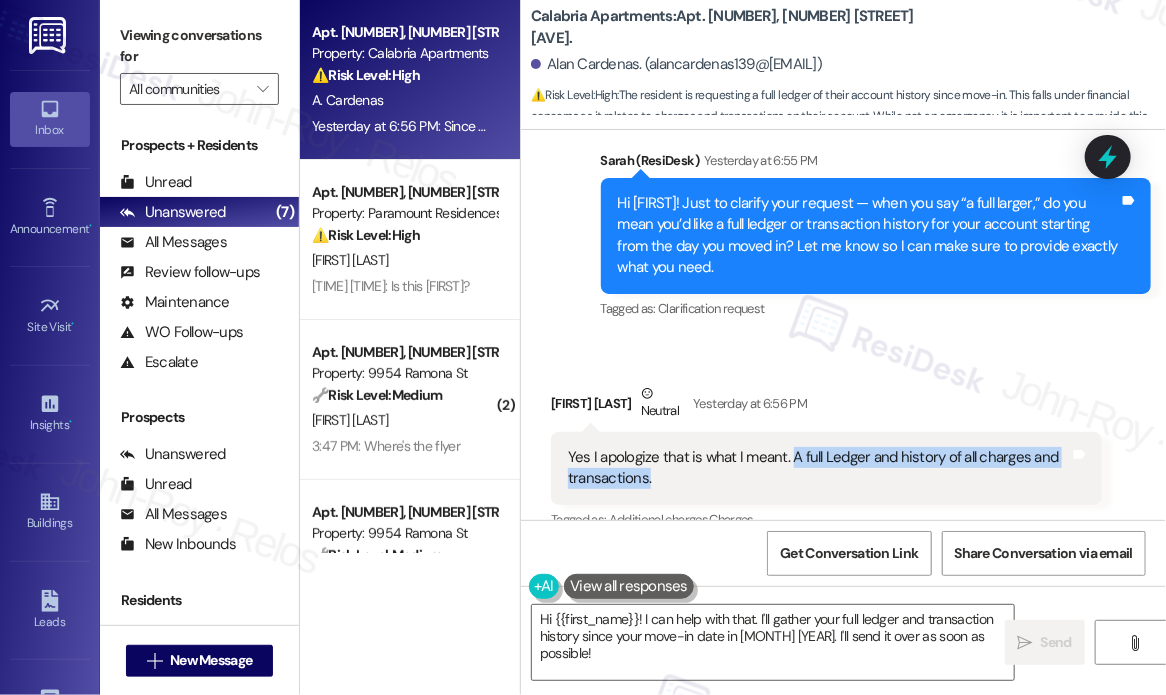 drag, startPoint x: 758, startPoint y: 482, endPoint x: 791, endPoint y: 459, distance: 40.22437 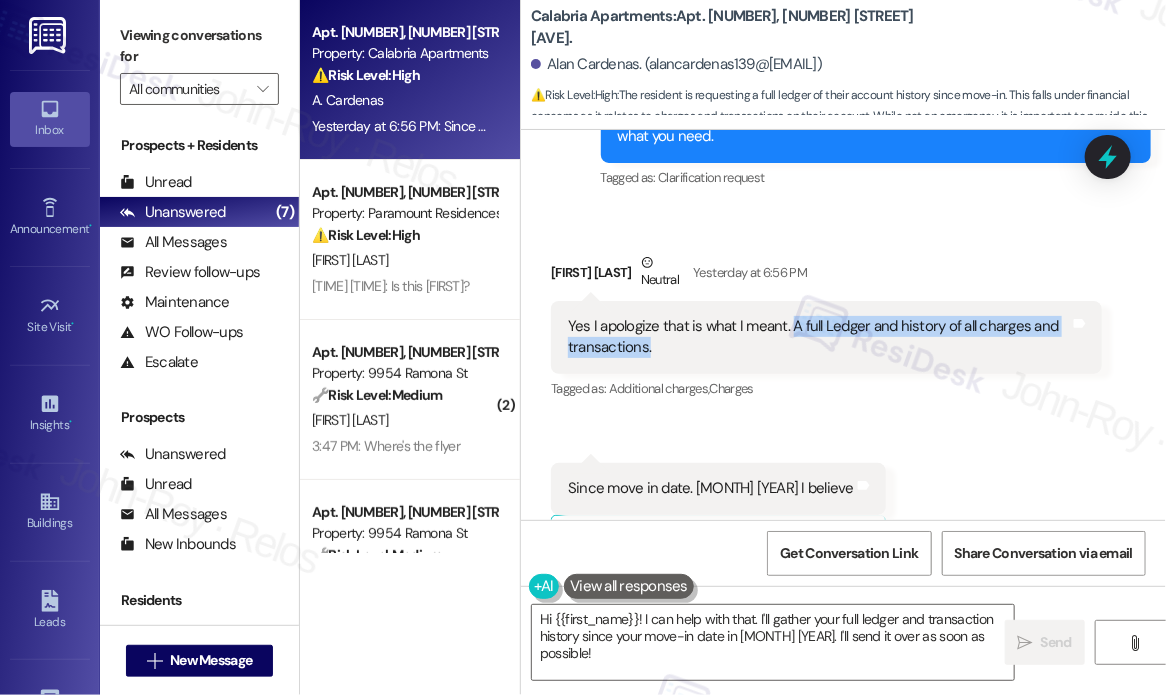 scroll, scrollTop: 652, scrollLeft: 0, axis: vertical 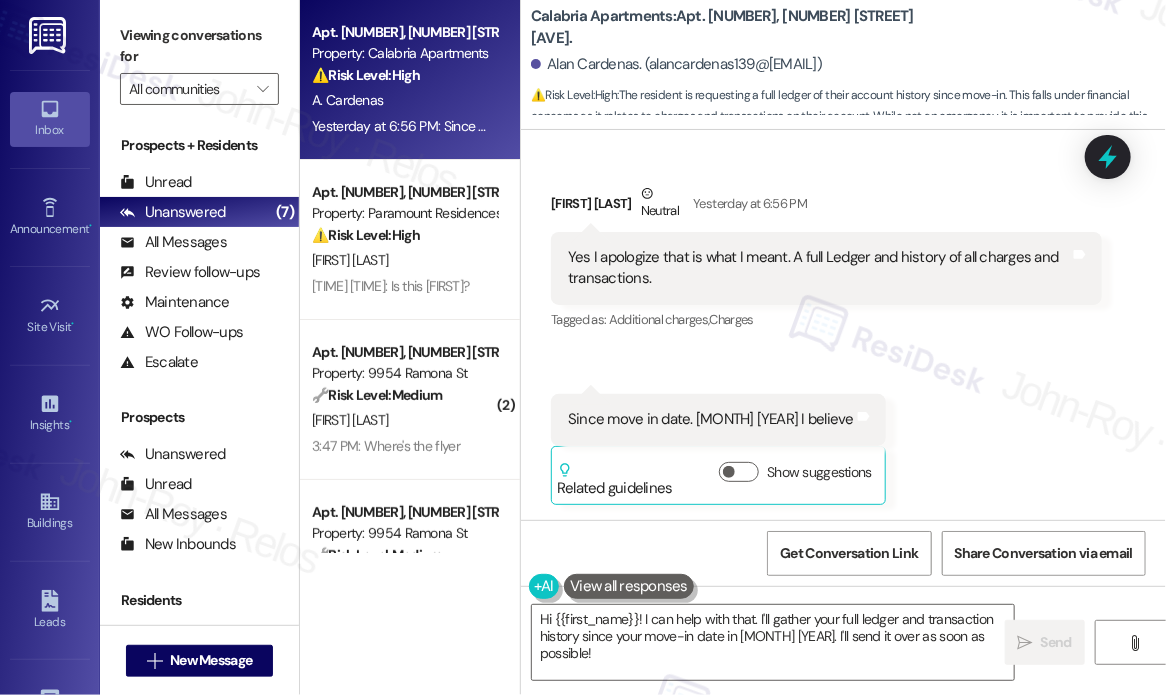click on "Since move in date. [MONTH] [YEAR] I believe" at bounding box center [711, 419] 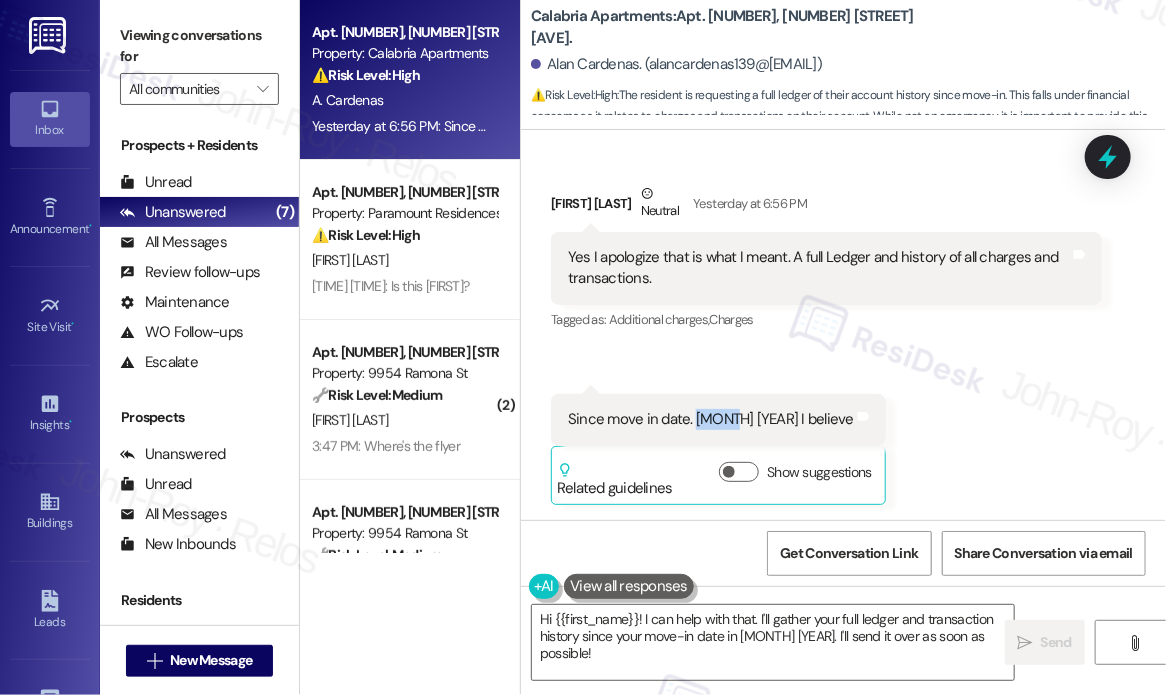 click on "Since move in date. [MONTH] [YEAR] I believe" at bounding box center [711, 419] 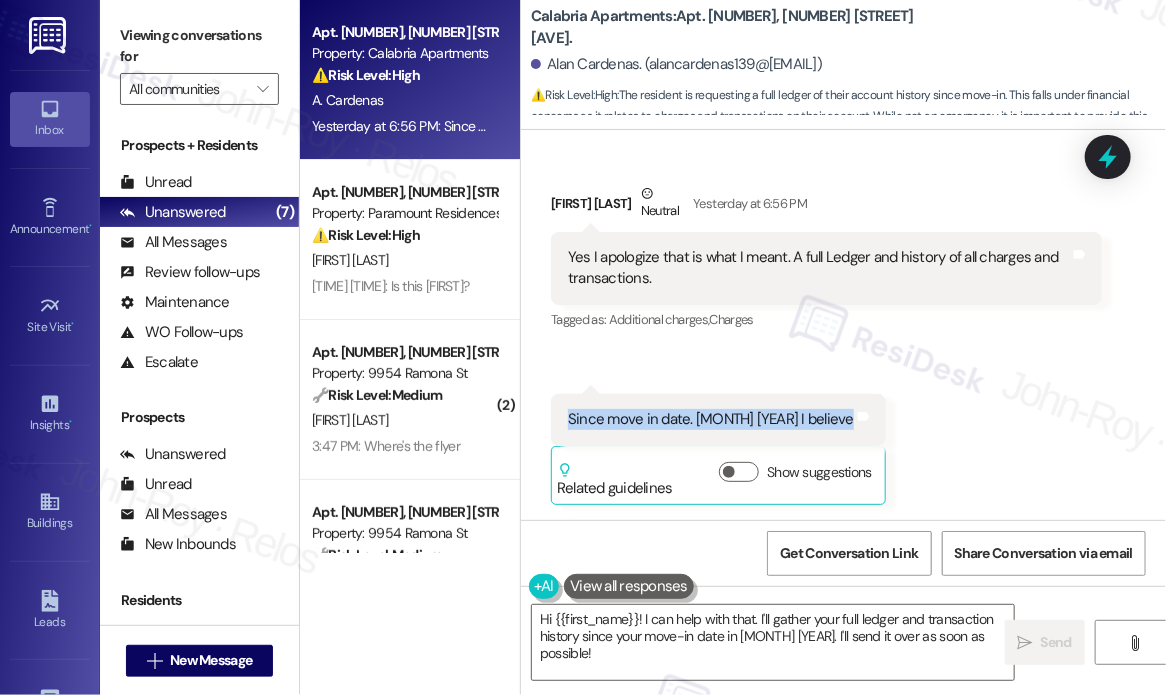 click on "Since move in date. [MONTH] [YEAR] I believe" at bounding box center [711, 419] 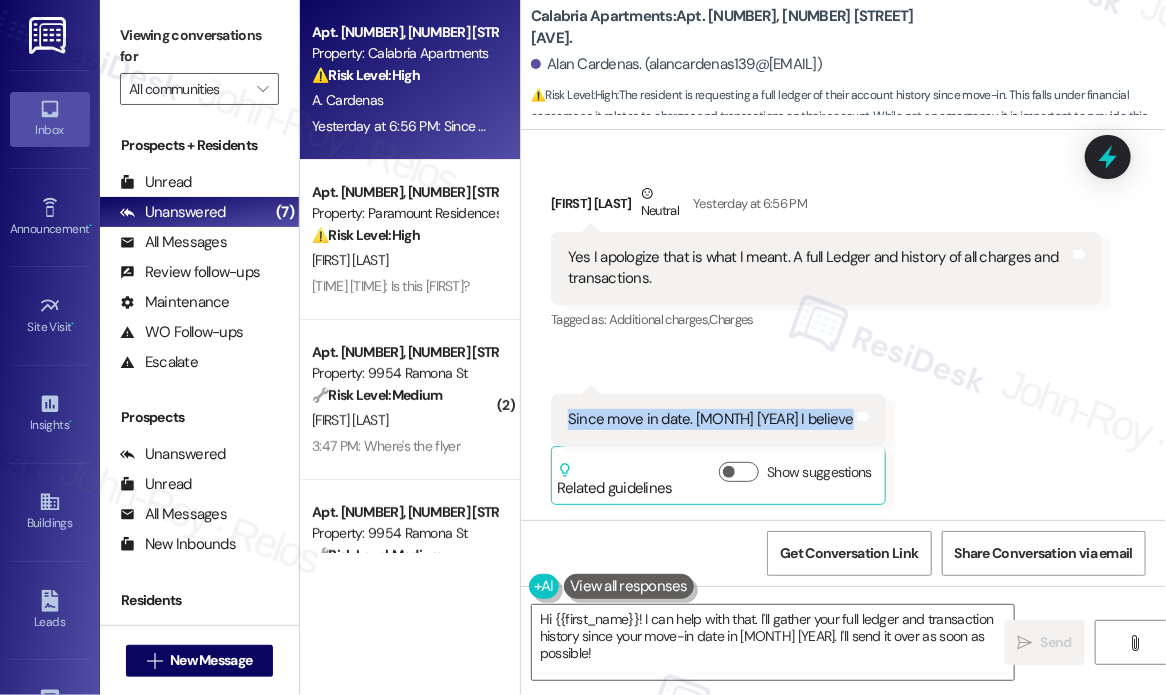 copy on "Since move in date. [YEAR] I believe  Tags and notes" 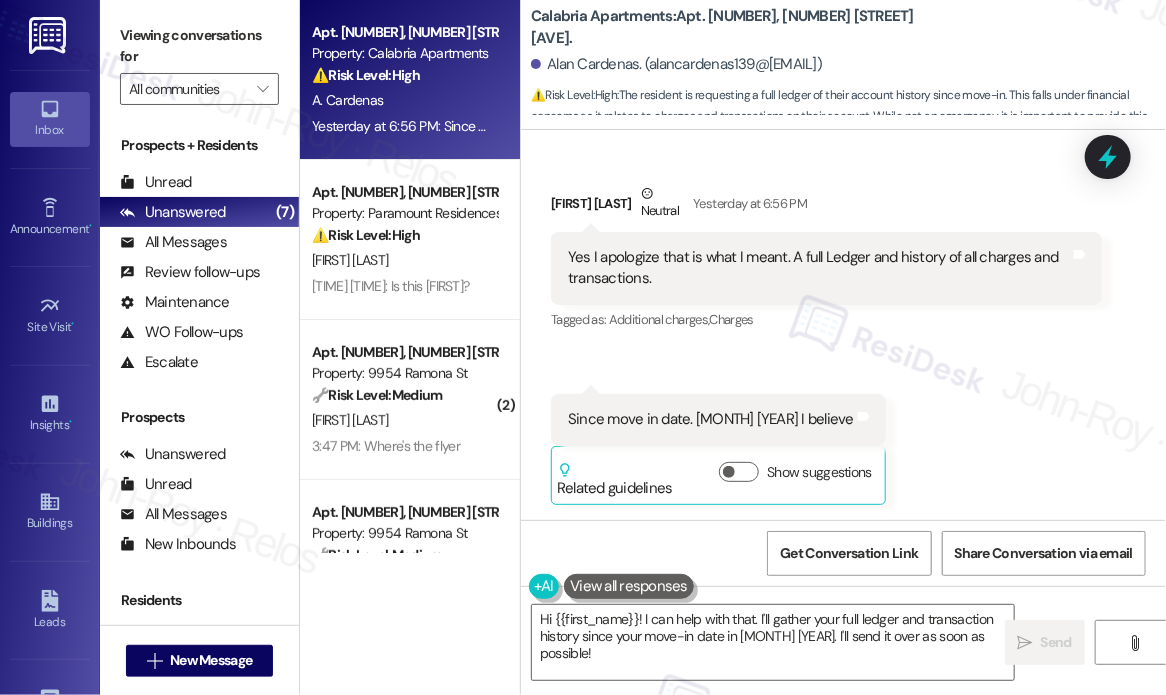 click on "Received via SMS [FIRST] [LAST]   Neutral [TIME] [TIME]: Yes I apologize that is what I meant. A full Ledger and history of all charges and transactions.  Tags and notes Tagged as:   Additional charges ,  Click to highlight conversations about Additional charges Charges Click to highlight conversations about Charges Received via SMS [TIME] [FIRST] [LAST] [TIME] Since move in date. [DATE] I believe  Tags and notes  Related guidelines Show suggestions" at bounding box center [843, 329] 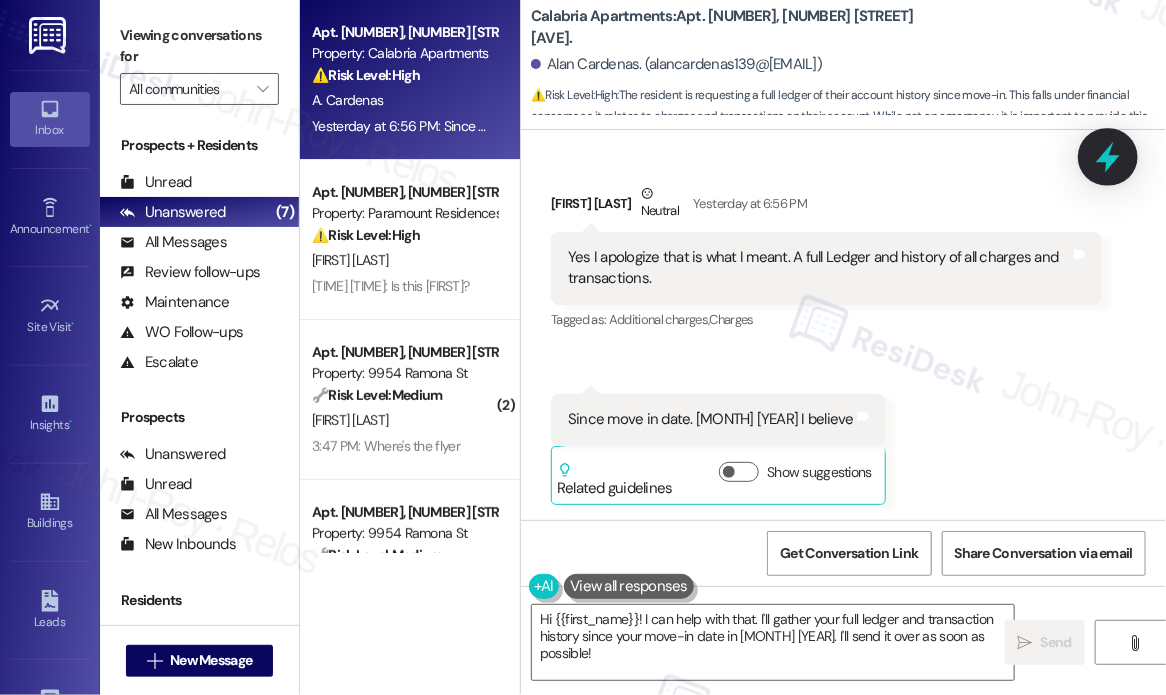 click 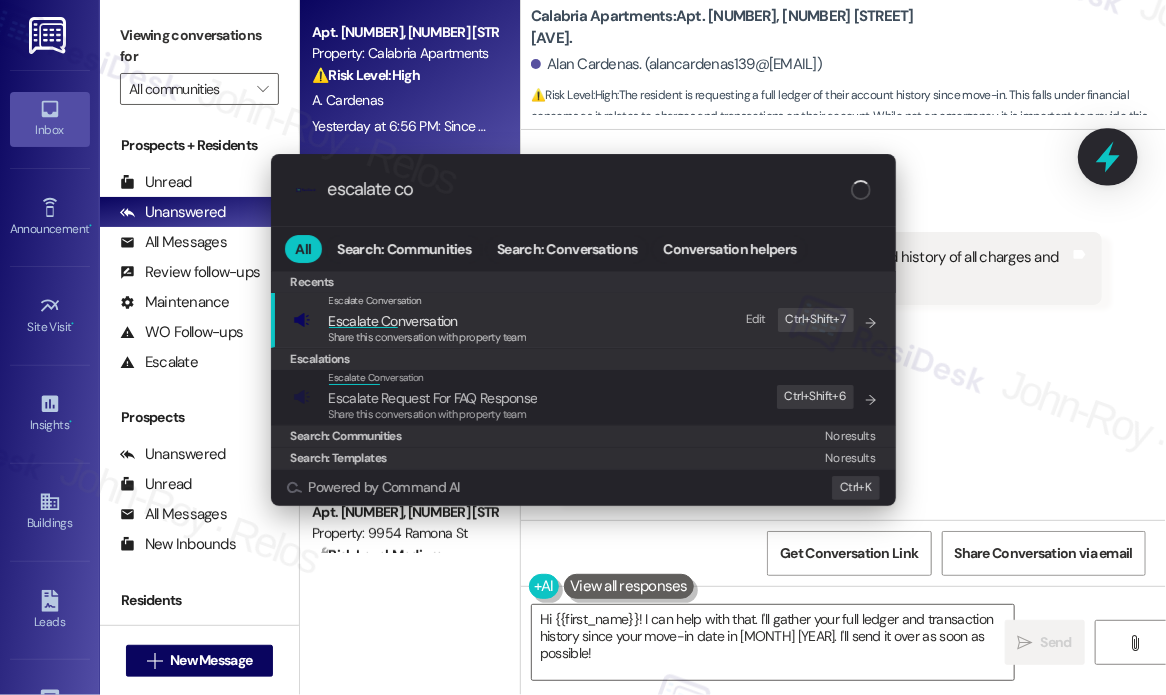 type on "escalate con" 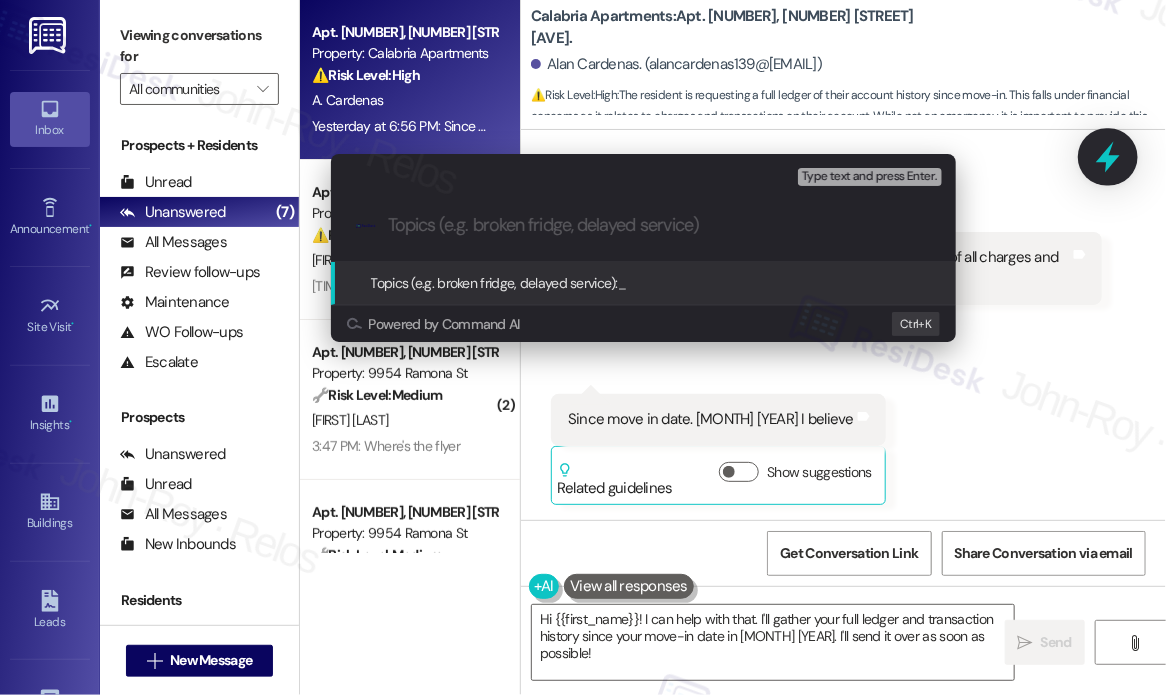 paste on "Full ledger request since [YEAR]" 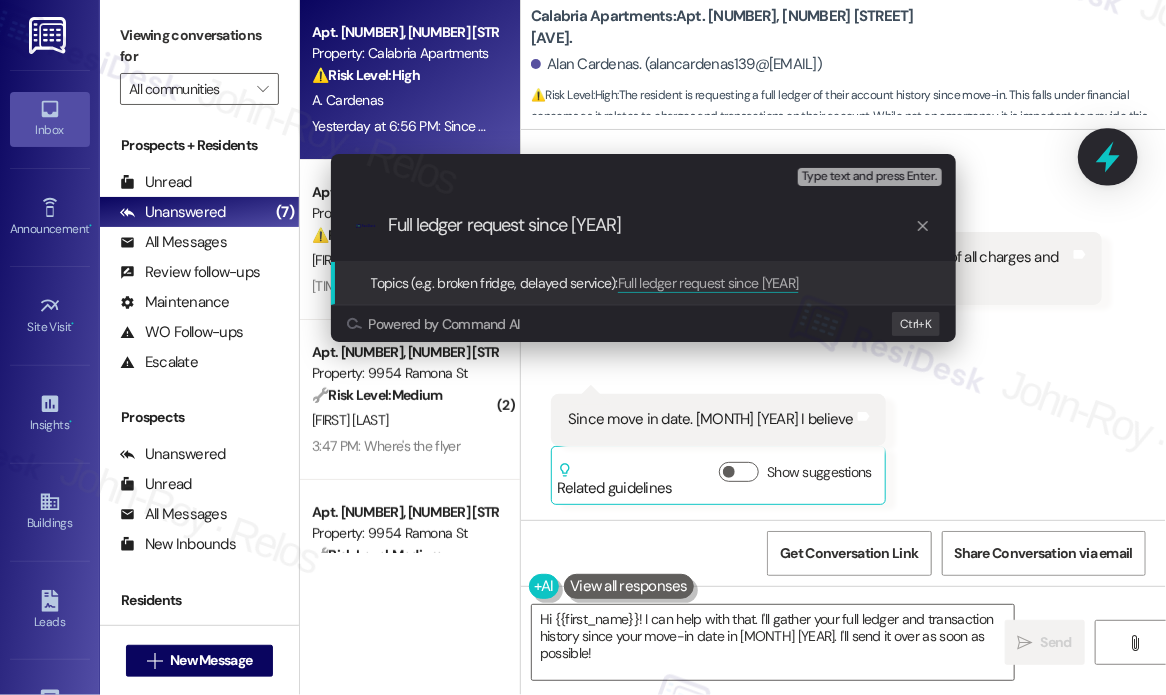 type 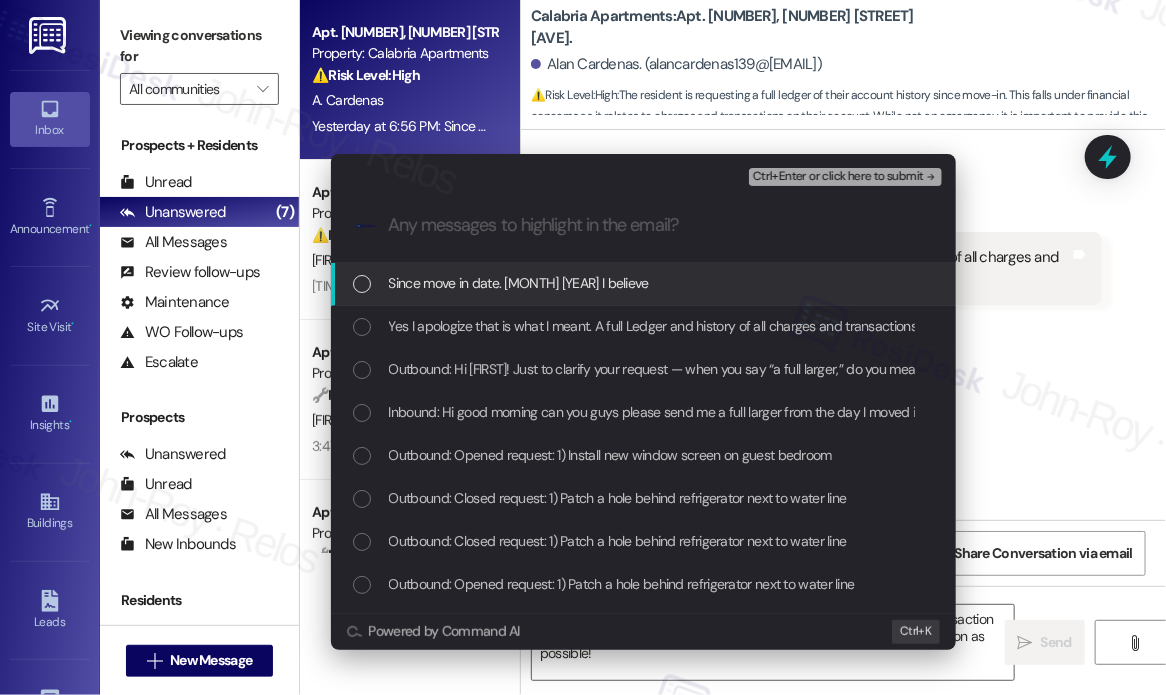 click on "Since move in date. [MONTH] [YEAR] I believe" at bounding box center (519, 283) 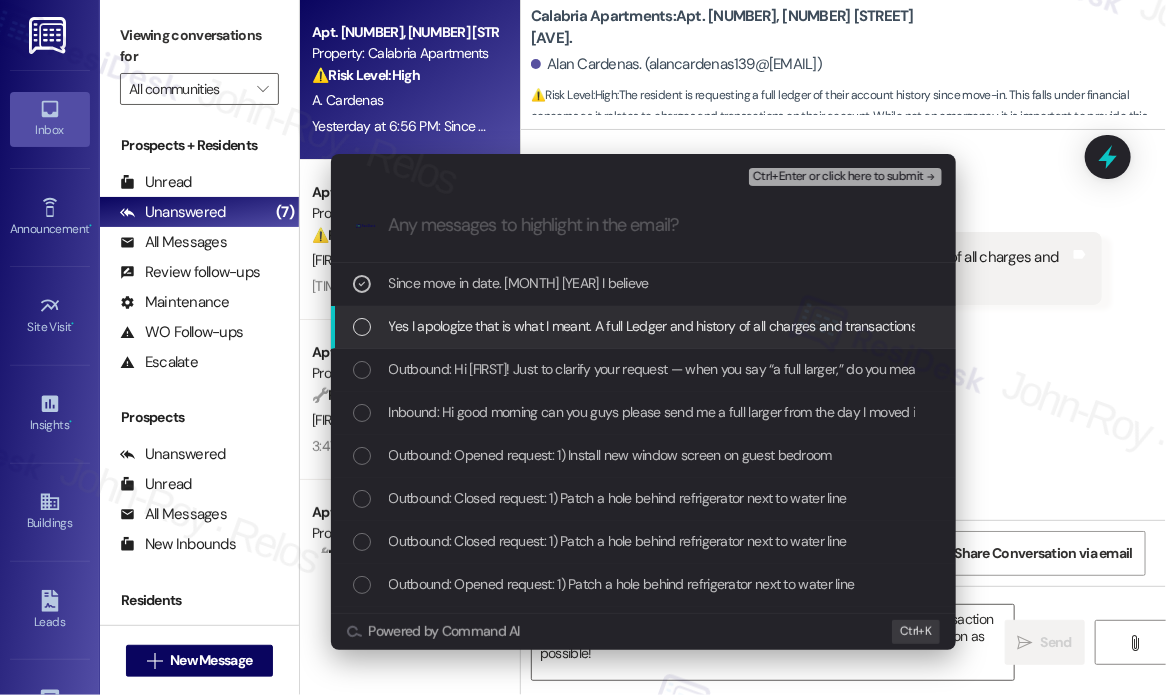 click on "Yes I apologize that is what I meant. A full Ledger and history of all charges and transactions." at bounding box center (654, 326) 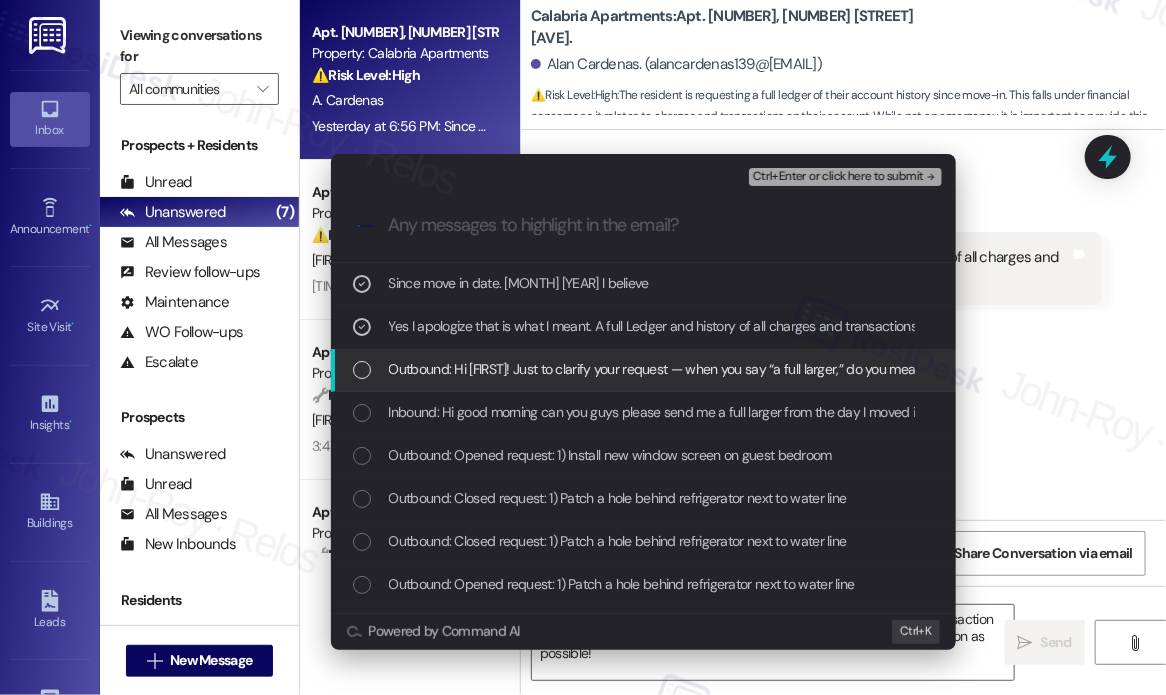 click on "Outbound: Hi [FIRST]! Just to clarify your request — when you say “a full larger,” do you mean you’d like a full ledger or transaction history for your account starting from the day you moved in? Let me know so I can make sure to provide exactly what you need." at bounding box center (1132, 369) 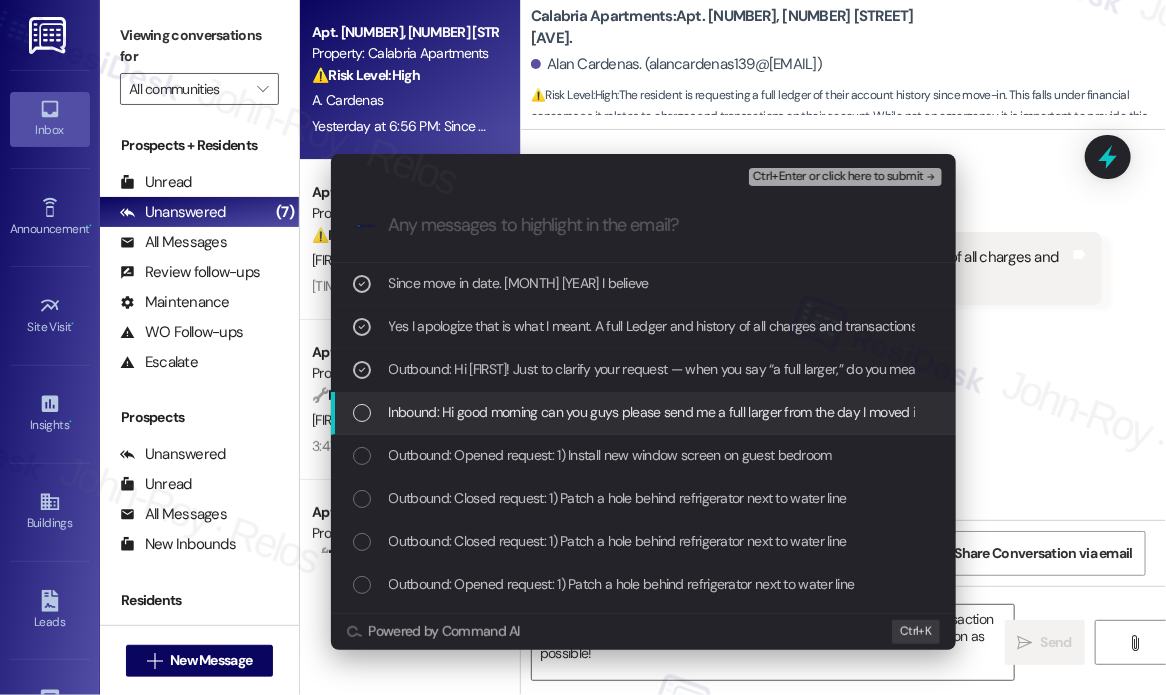 click on "Inbound: Hi good morning can you guys please send me a full larger from the day I moved in thank you" at bounding box center [686, 412] 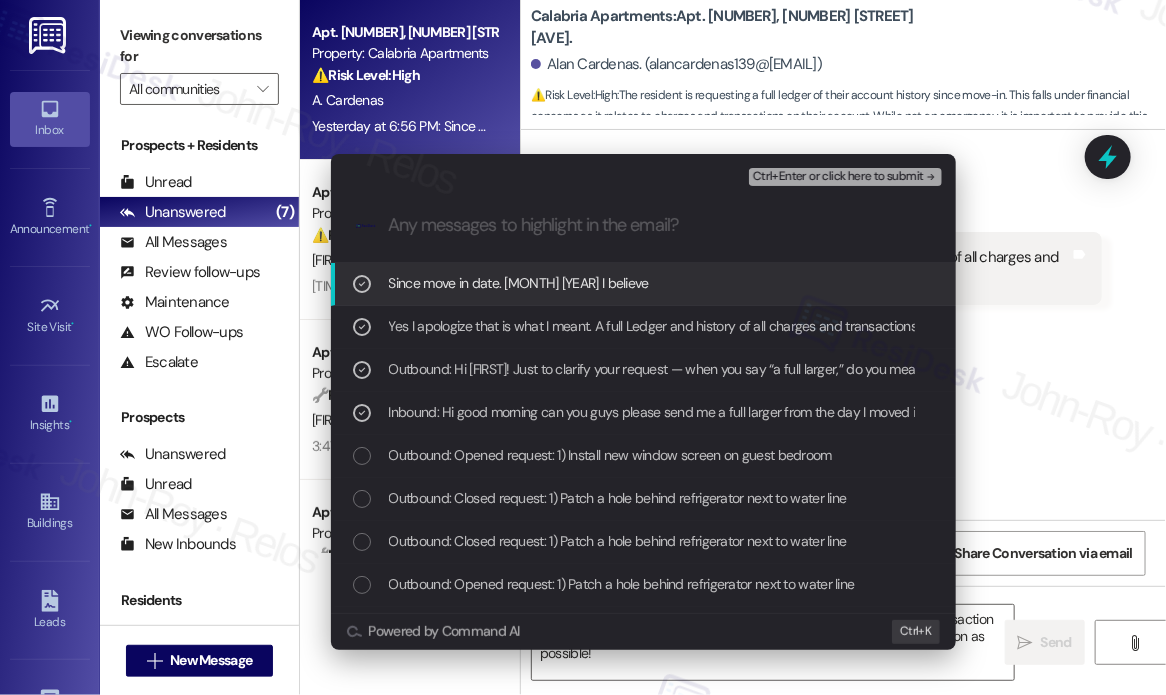 click on "Ctrl+Enter or click here to submit" at bounding box center (838, 177) 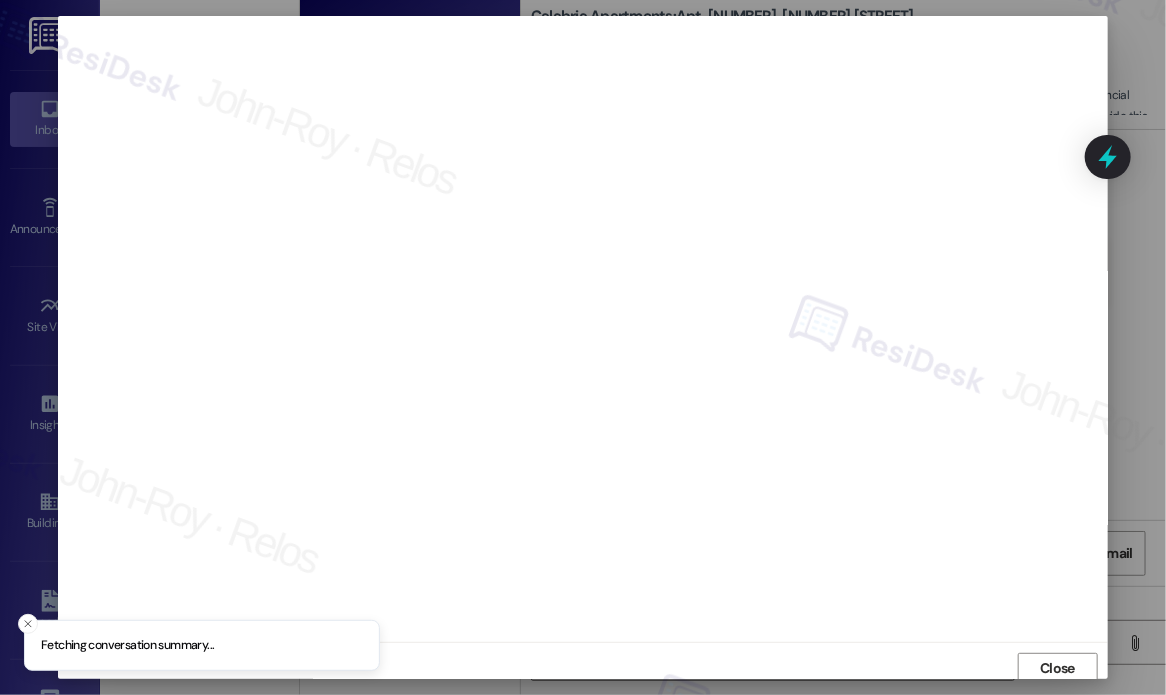 scroll, scrollTop: 5, scrollLeft: 0, axis: vertical 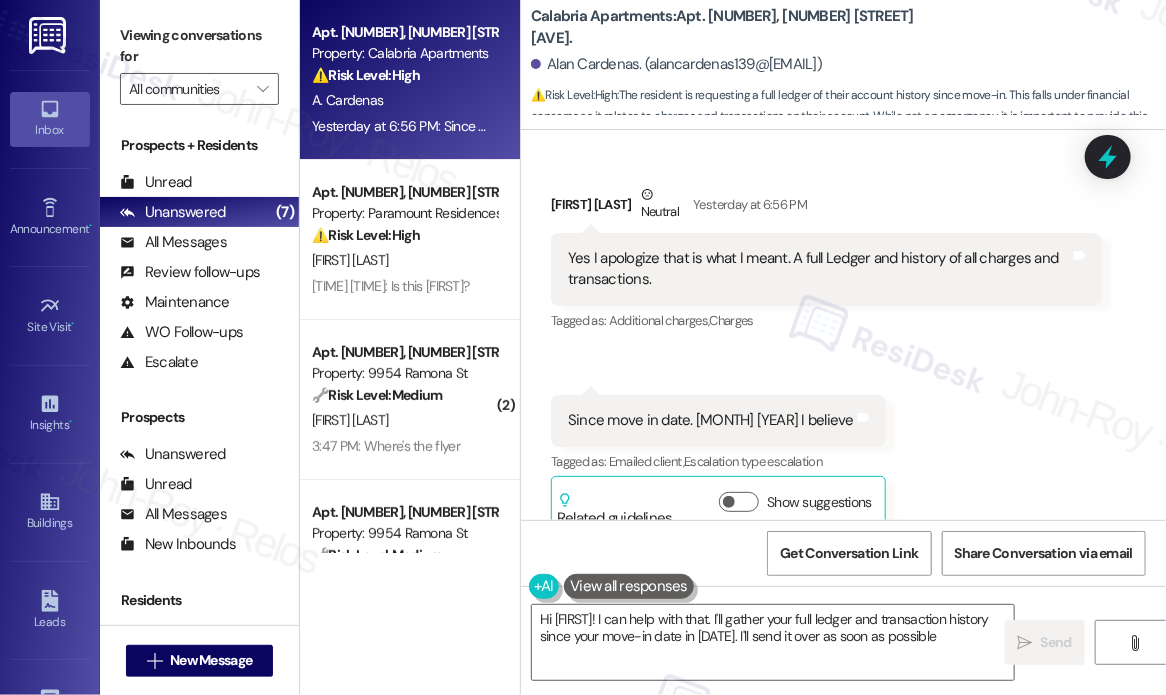 type on "Hi {{first_name}}! I can help with that. I'll gather your full ledger and transaction history since your move-in date in [MONTH] [YEAR]. I'll send it over as soon as possible!" 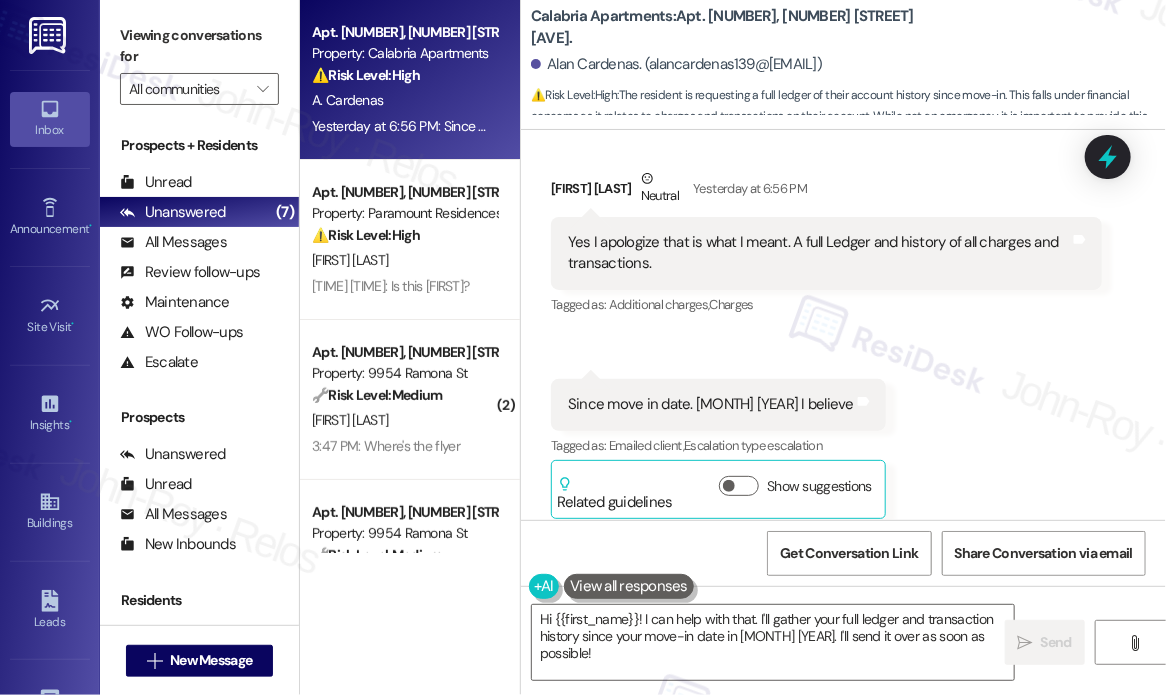 scroll, scrollTop: 681, scrollLeft: 0, axis: vertical 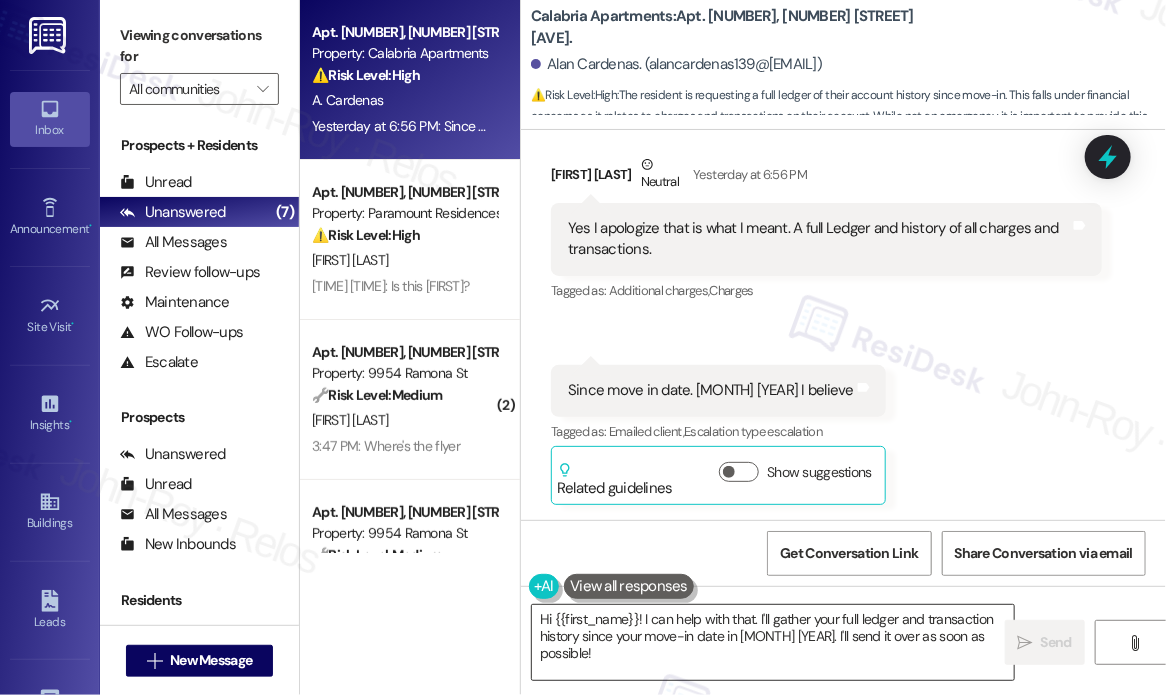 click on "Hi {{first_name}}! I can help with that. I'll gather your full ledger and transaction history since your move-in date in [MONTH] [YEAR]. I'll send it over as soon as possible!" at bounding box center (773, 642) 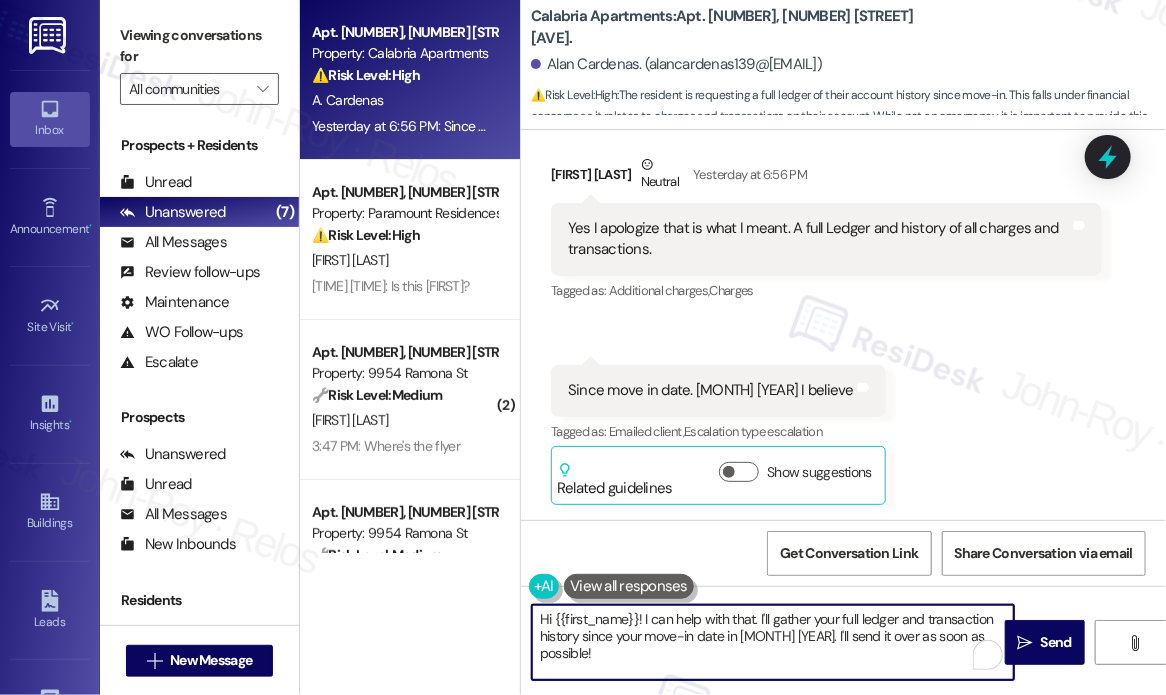 click on "Hi {{first_name}}! I can help with that. I'll gather your full ledger and transaction history since your move-in date in [MONTH] [YEAR]. I'll send it over as soon as possible!" at bounding box center (773, 642) 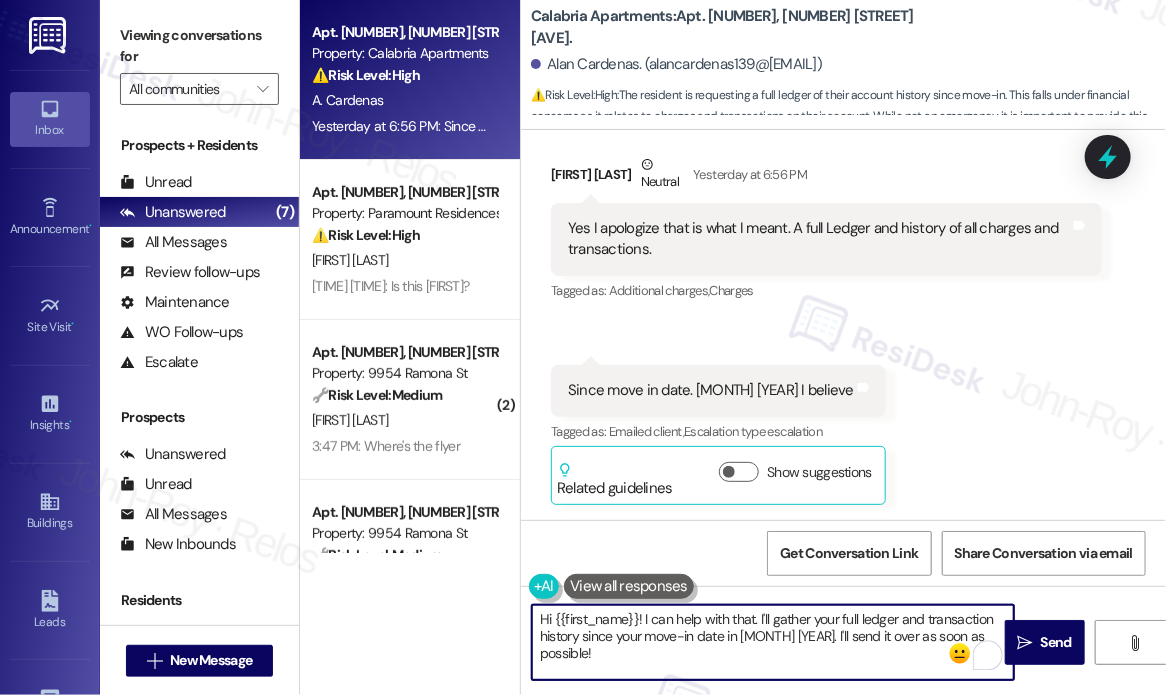 click on "Hi {{first_name}}! I can help with that. I'll gather your full ledger and transaction history since your move-in date in [MONTH] [YEAR]. I'll send it over as soon as possible!" at bounding box center (773, 642) 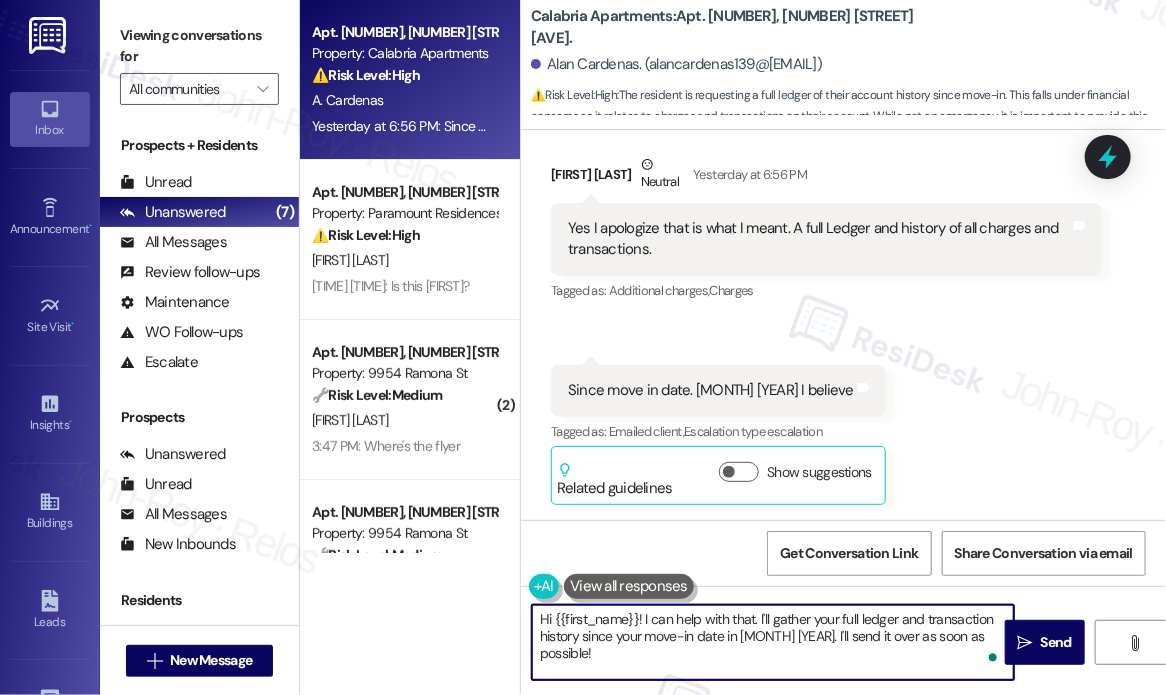 click on "Hi {{first_name}}! I can help with that. I'll gather your full ledger and transaction history since your move-in date in [MONTH] [YEAR]. I'll send it over as soon as possible!" at bounding box center (773, 642) 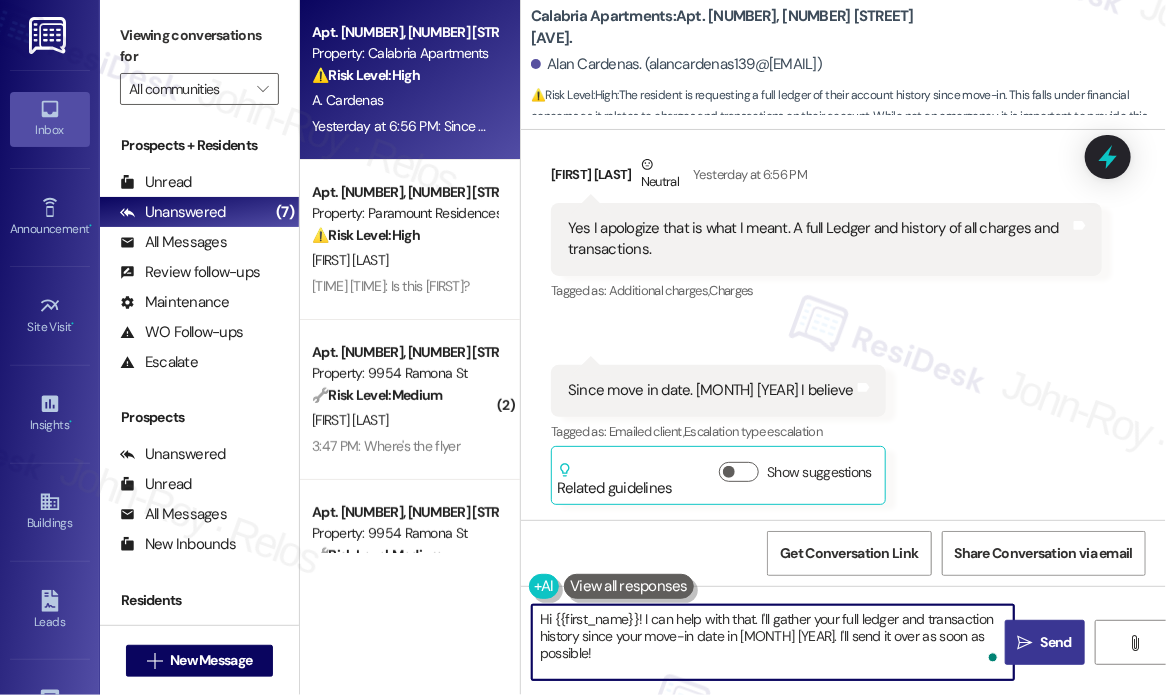 click on " Send" at bounding box center [1045, 642] 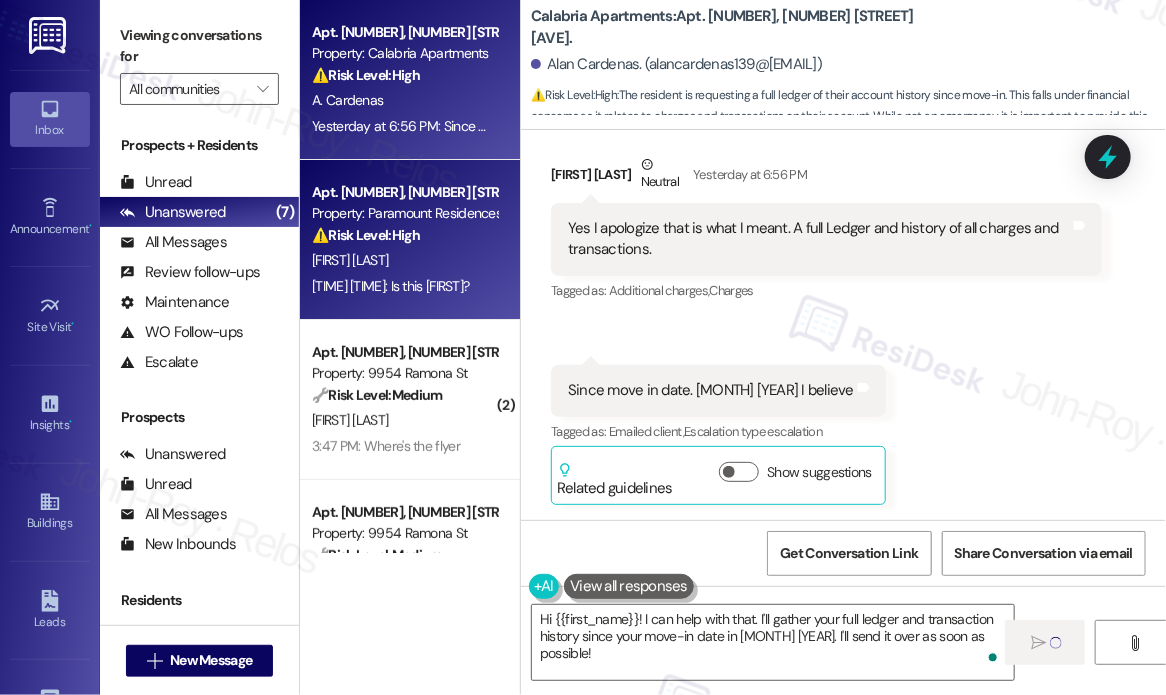 click on "[TIME] [TIME]: Is this [FIRST]? [TIME] [TIME]: Is this [FIRST]?" at bounding box center [390, 286] 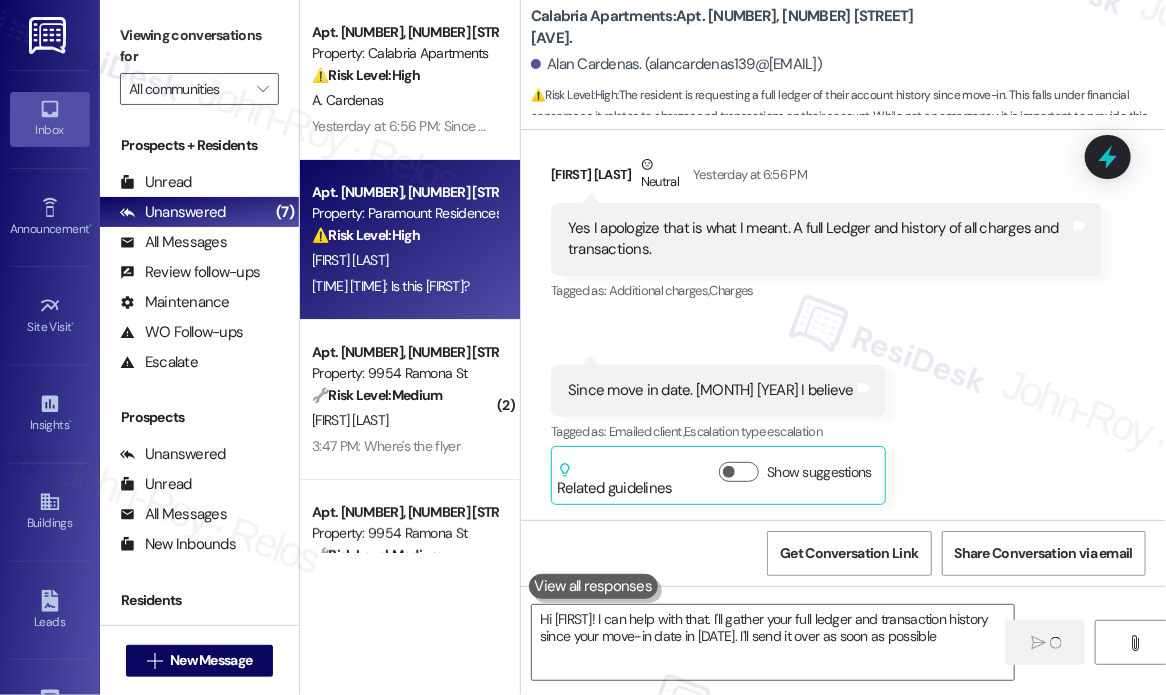 type on "Hi {{first_name}}! I can help with that. I'll gather your full ledger and transaction history since your move-in date in [MONTH] [YEAR]. I'll send it over as soon as possible!" 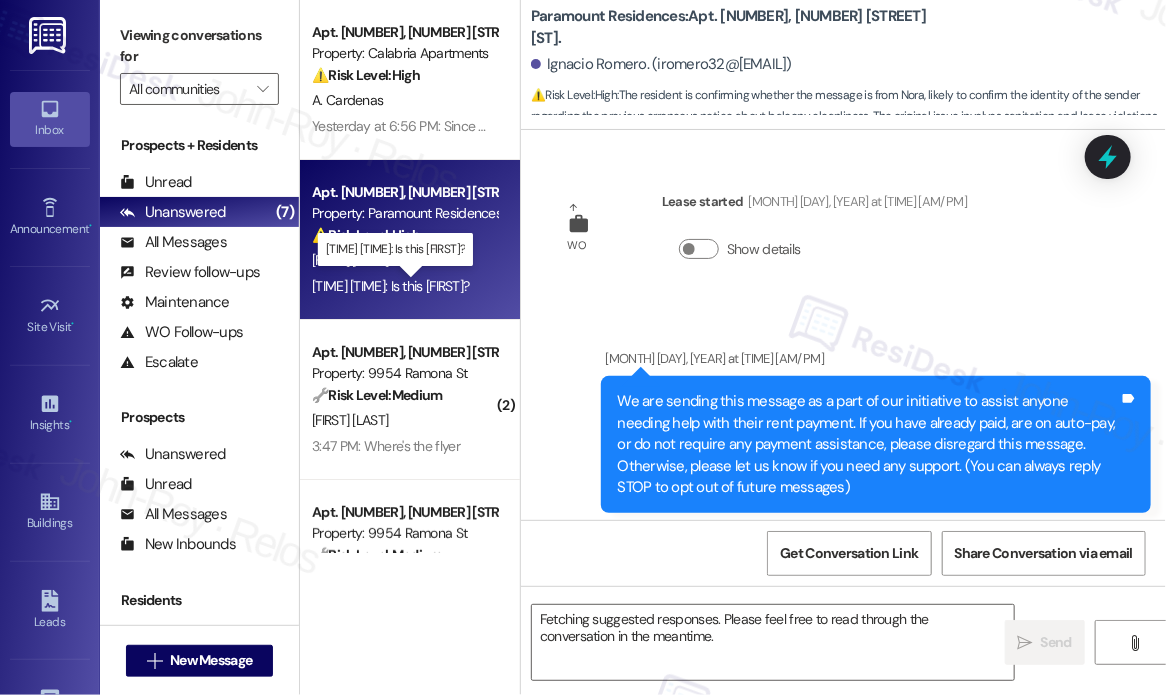 scroll, scrollTop: 30652, scrollLeft: 0, axis: vertical 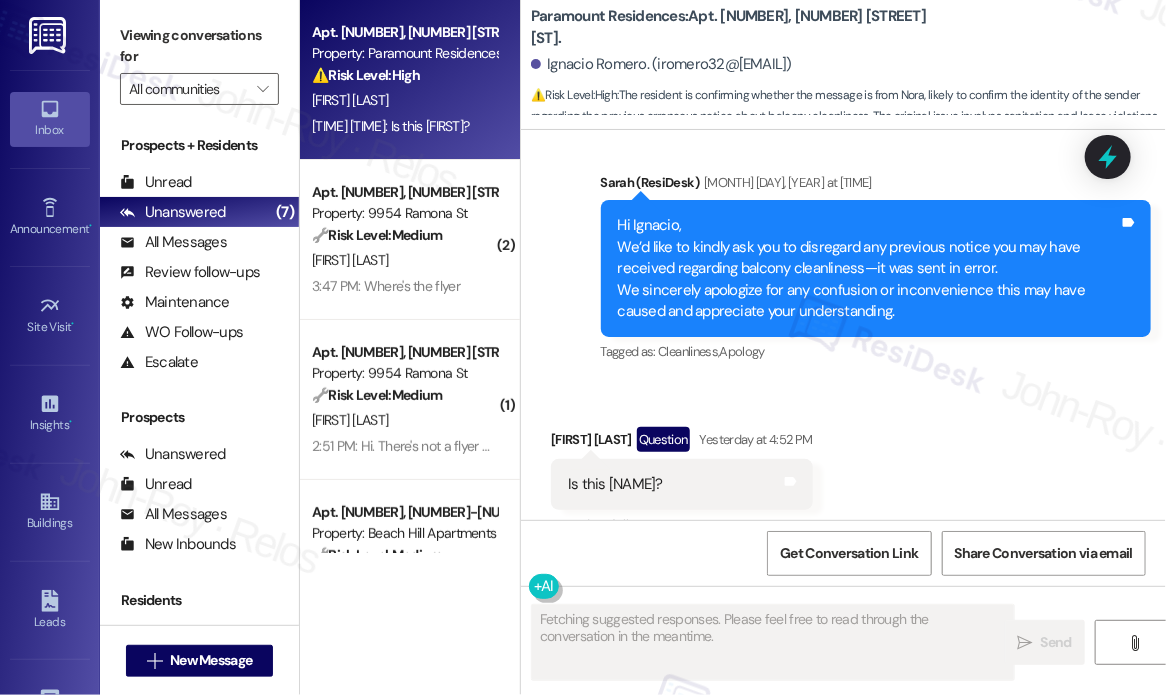 click on "Received via SMS [FIRST] [LAST] Question [DAY_OF_WEEK] at [TIME] [AM/PM] Is this [NAME]? Tags and notes Tagged as:   Call request Click to highlight conversations about Call request" at bounding box center (843, 468) 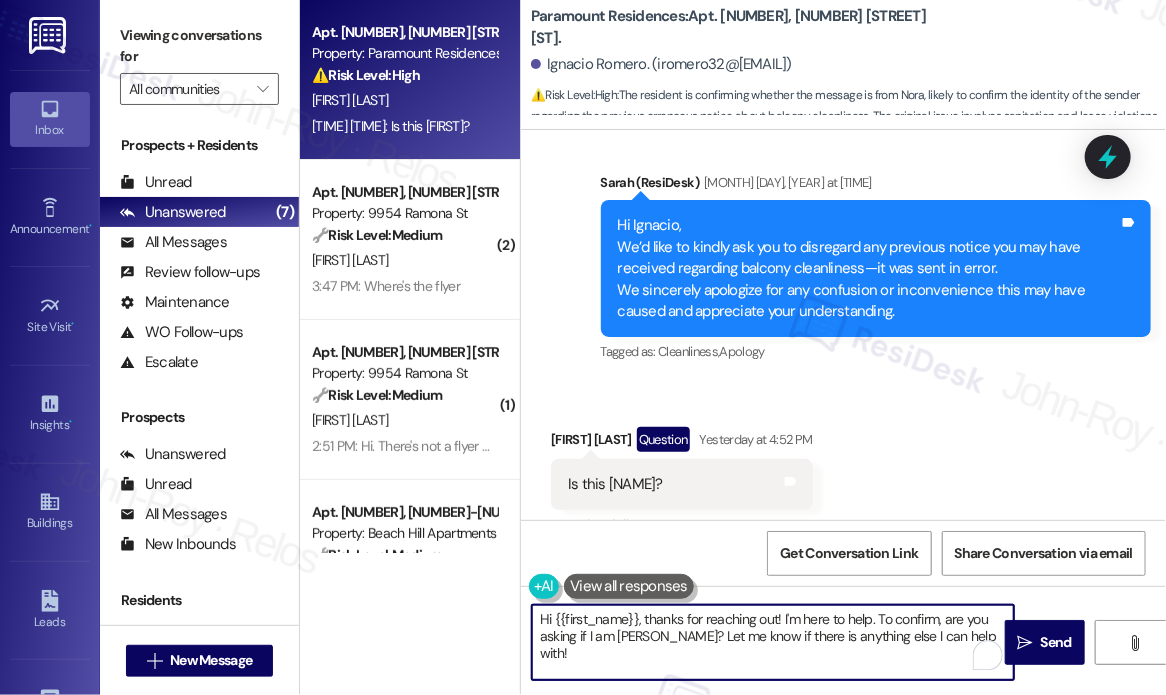 drag, startPoint x: 876, startPoint y: 618, endPoint x: 651, endPoint y: 643, distance: 226.38463 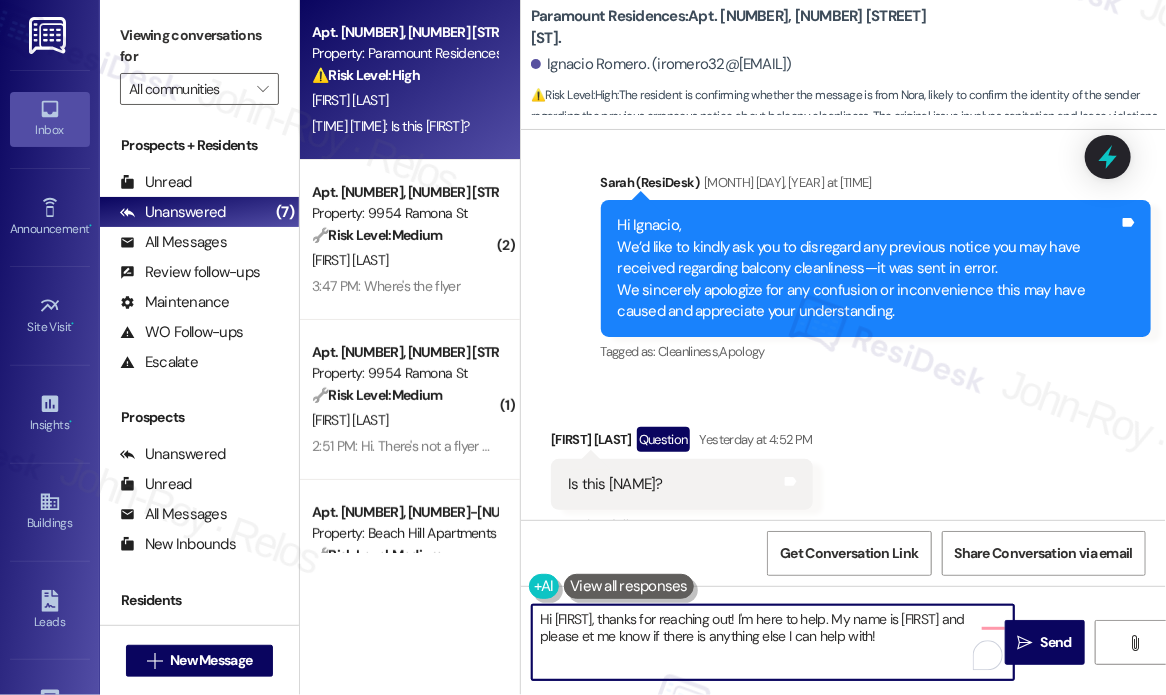 type on "Hi {{first_name}}, thanks for reaching out! I'm here to help. My name is [FIRST] and please let me know if there is anything else I can help with!" 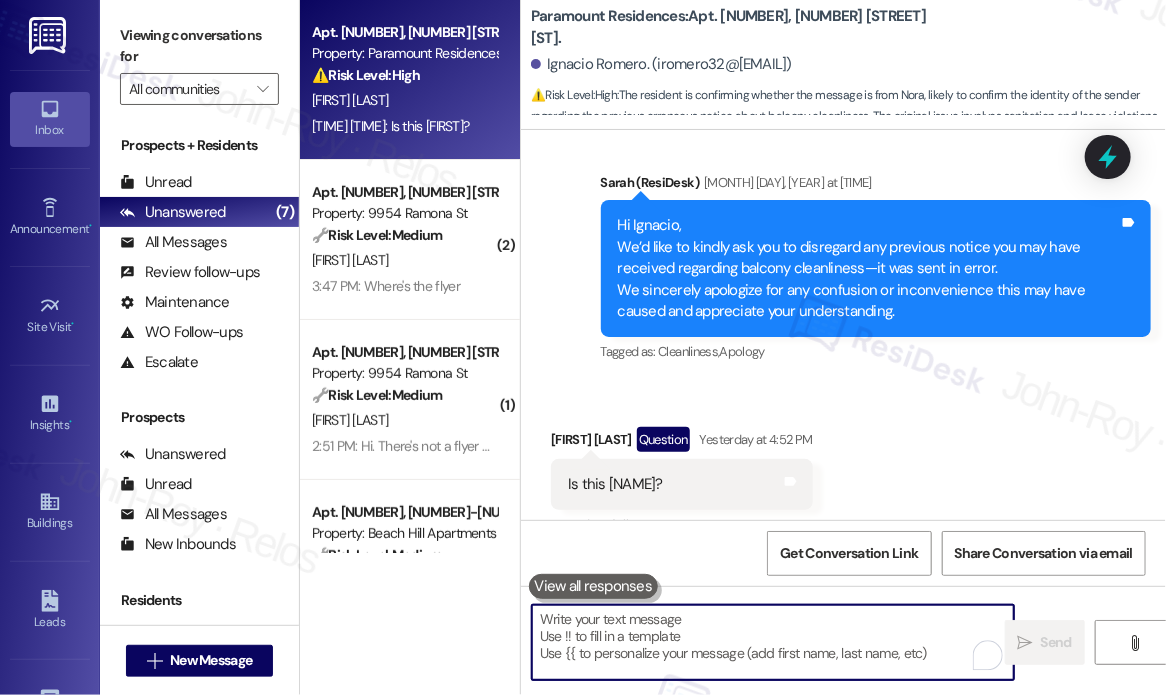 scroll, scrollTop: 30651, scrollLeft: 0, axis: vertical 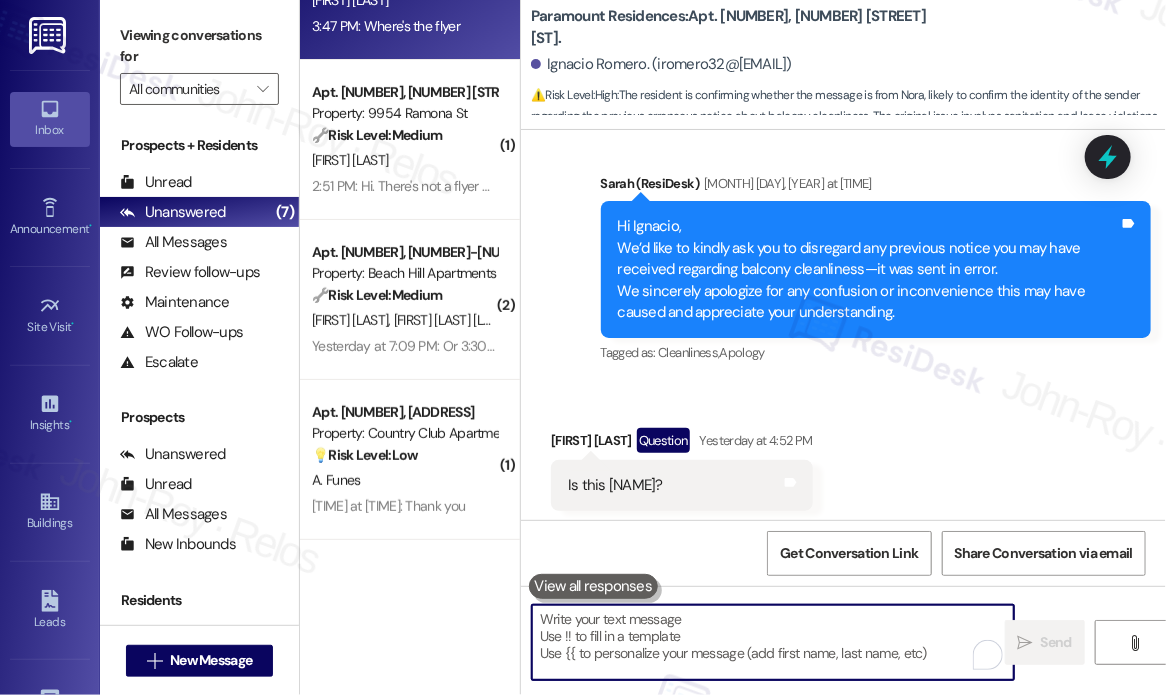 type 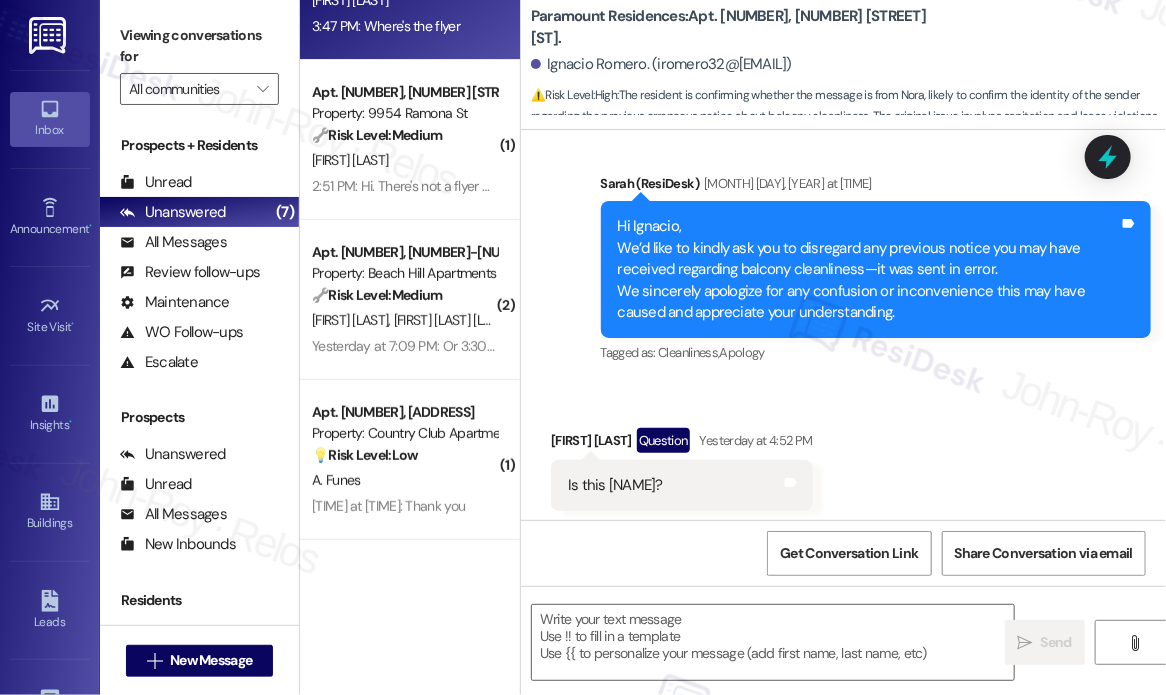 type on "Fetching suggested responses. Please feel free to read through the conversation in the meantime." 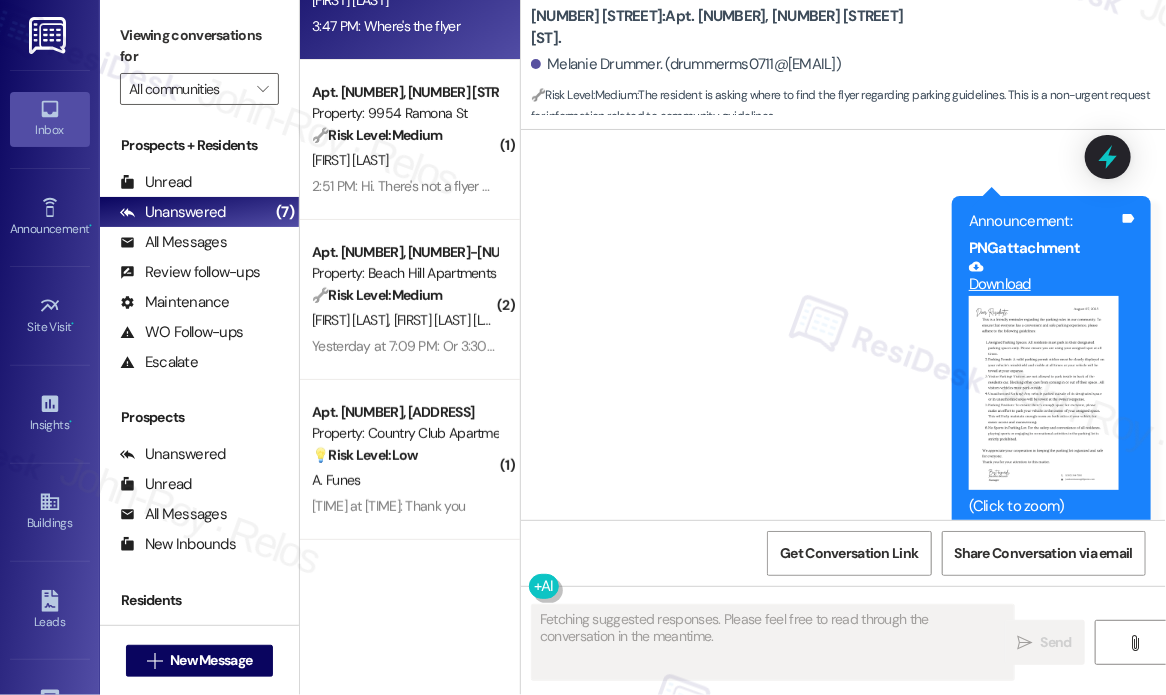 scroll, scrollTop: 9919, scrollLeft: 0, axis: vertical 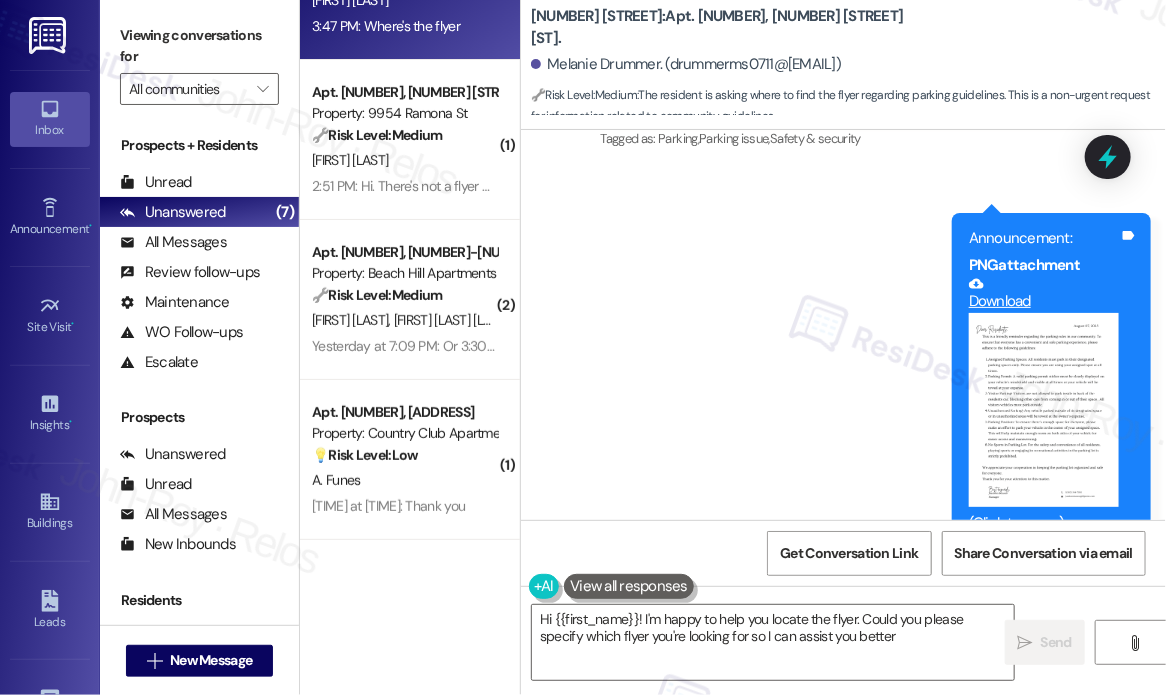 type on "Hi {{first_name}}! I'm happy to help you locate the flyer. Could you please specify which flyer you're looking for so I can assist you better?" 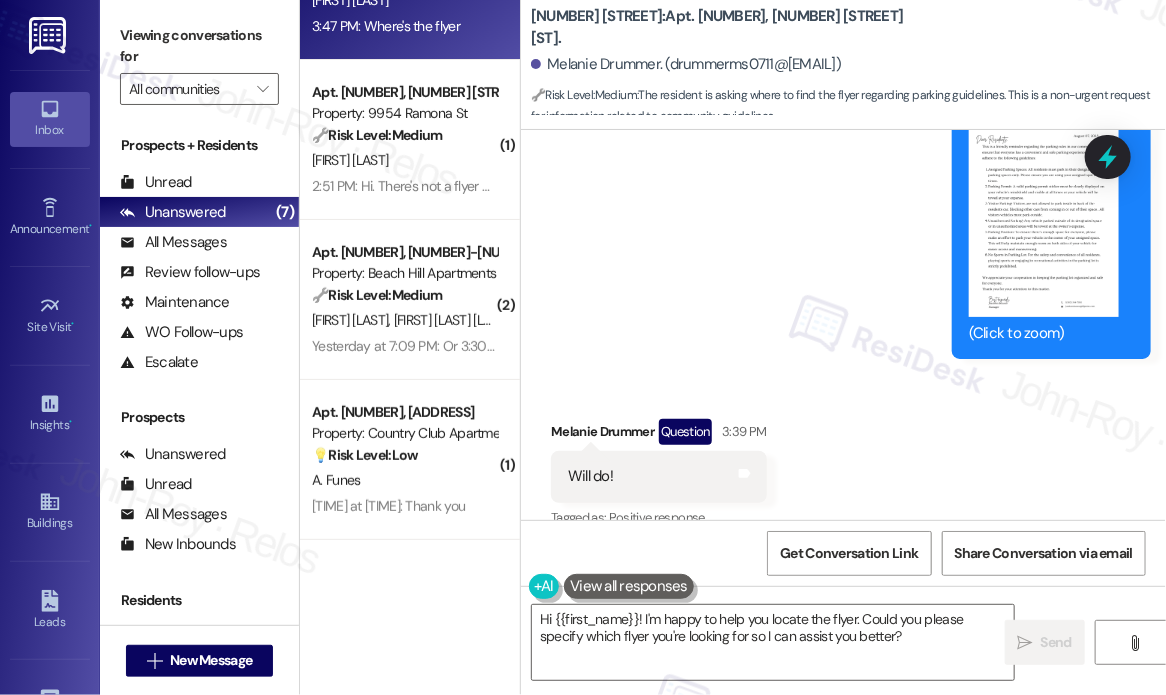 scroll, scrollTop: 10119, scrollLeft: 0, axis: vertical 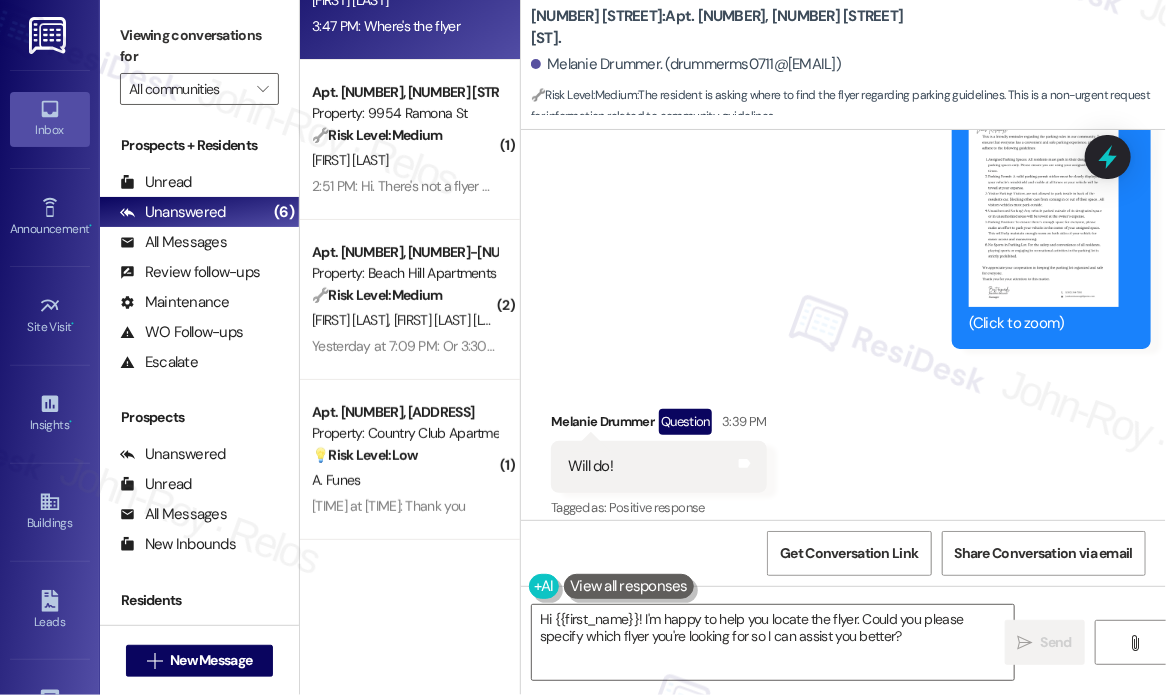 click on "9954 Ramona St: Apt. 1, 9954 Ramona St." at bounding box center (731, 27) 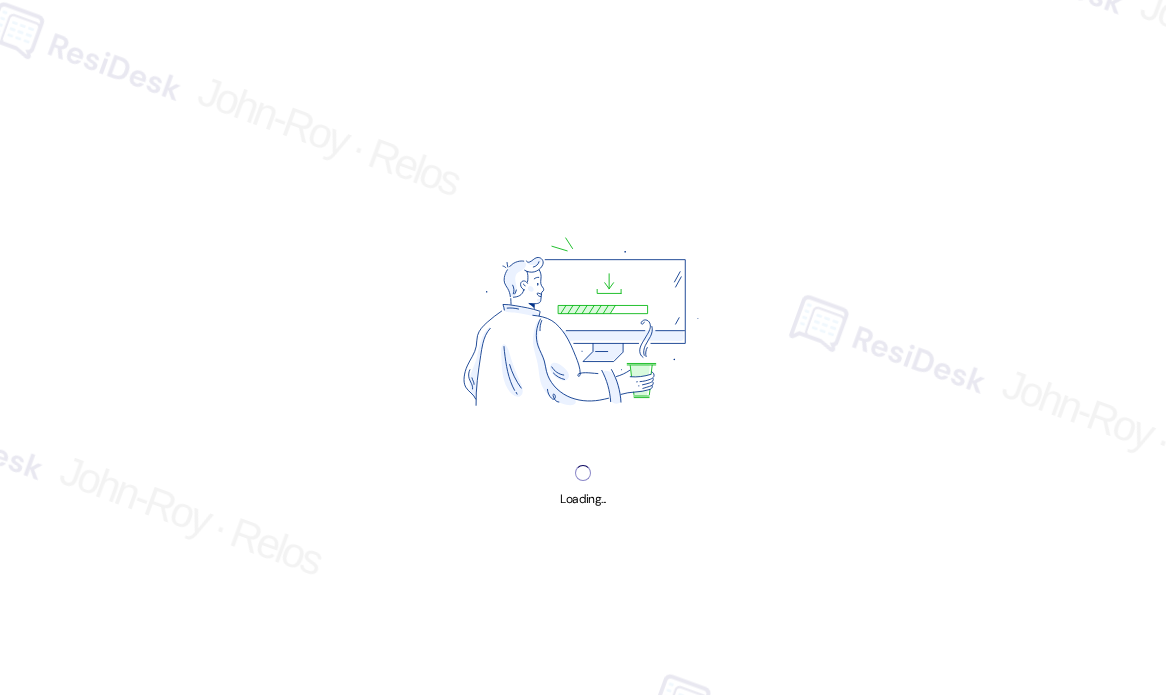 scroll, scrollTop: 0, scrollLeft: 0, axis: both 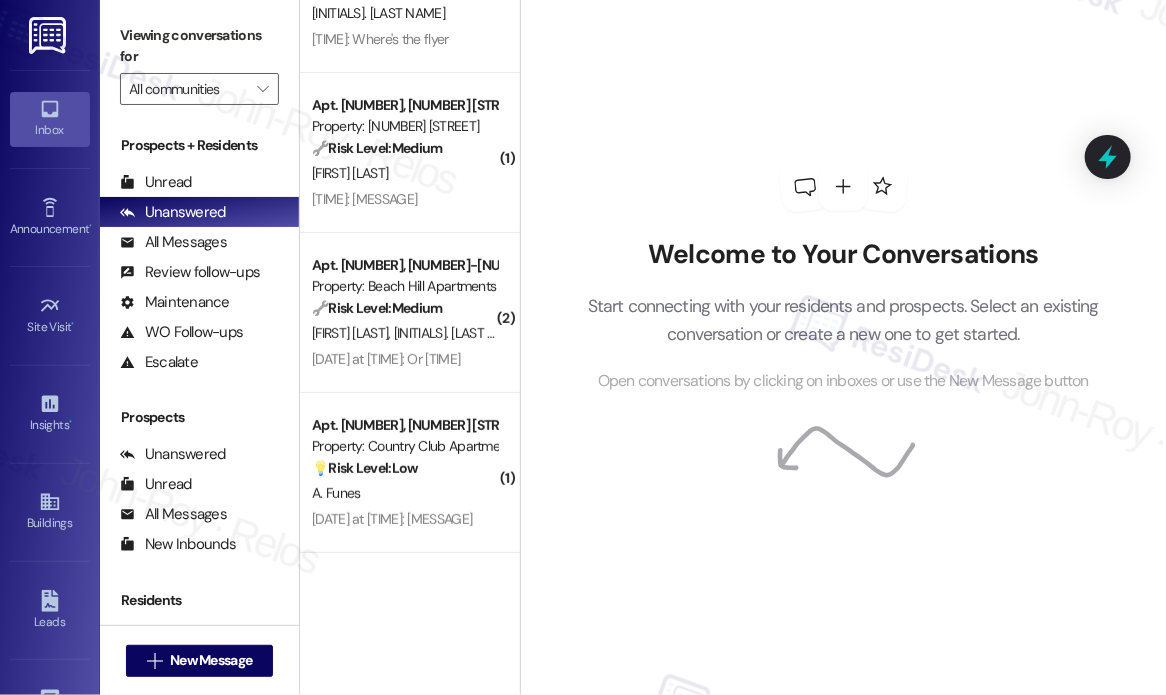 click on "Welcome to Your Conversations Start connecting with your residents and prospects. Select an existing conversation or create a new one to get started. Open conversations by clicking on inboxes or use the New Message button" at bounding box center [844, 278] 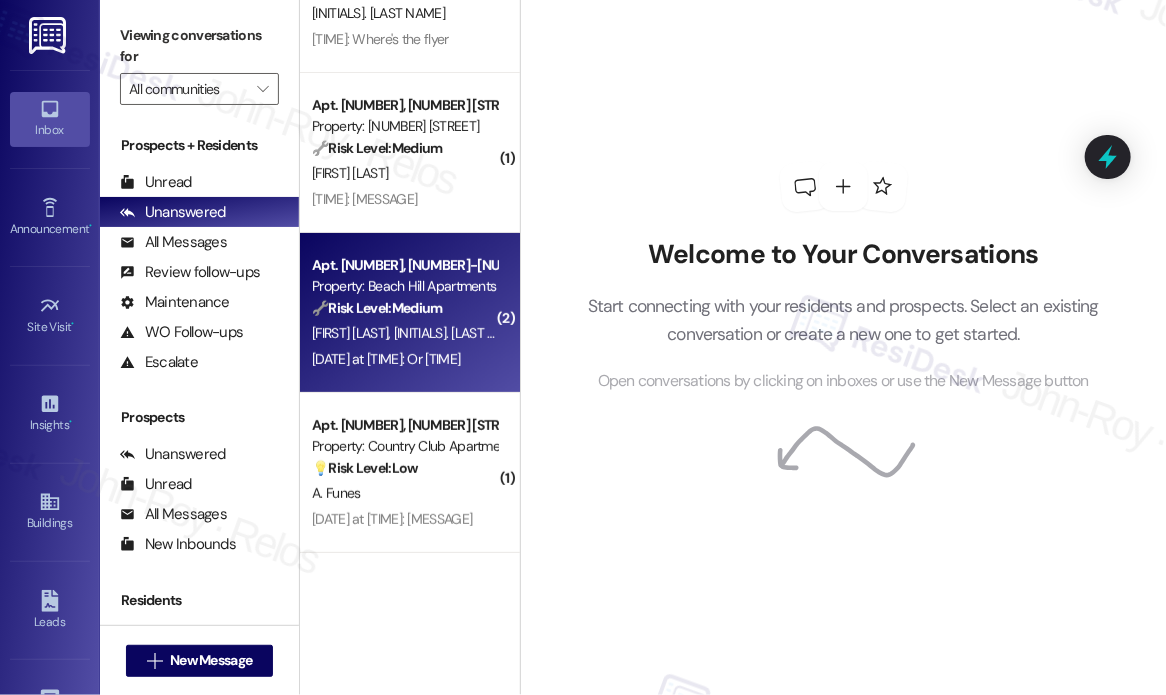 click on "Property: Beach Hill Apartments" at bounding box center [404, 286] 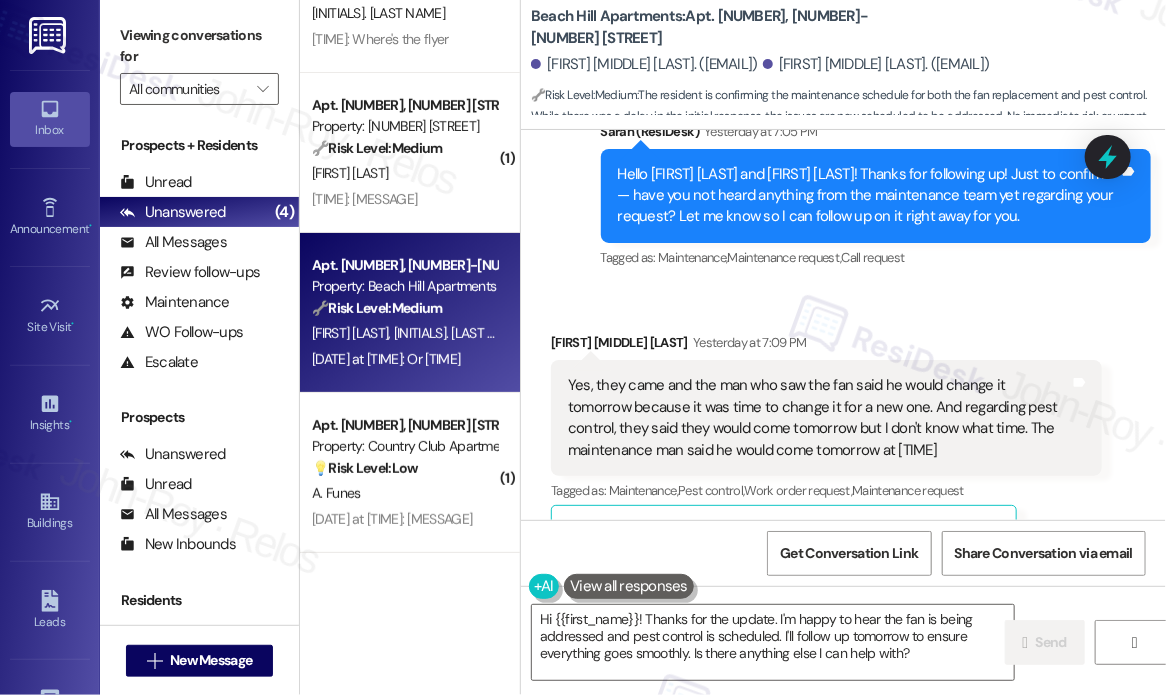 scroll, scrollTop: 5426, scrollLeft: 0, axis: vertical 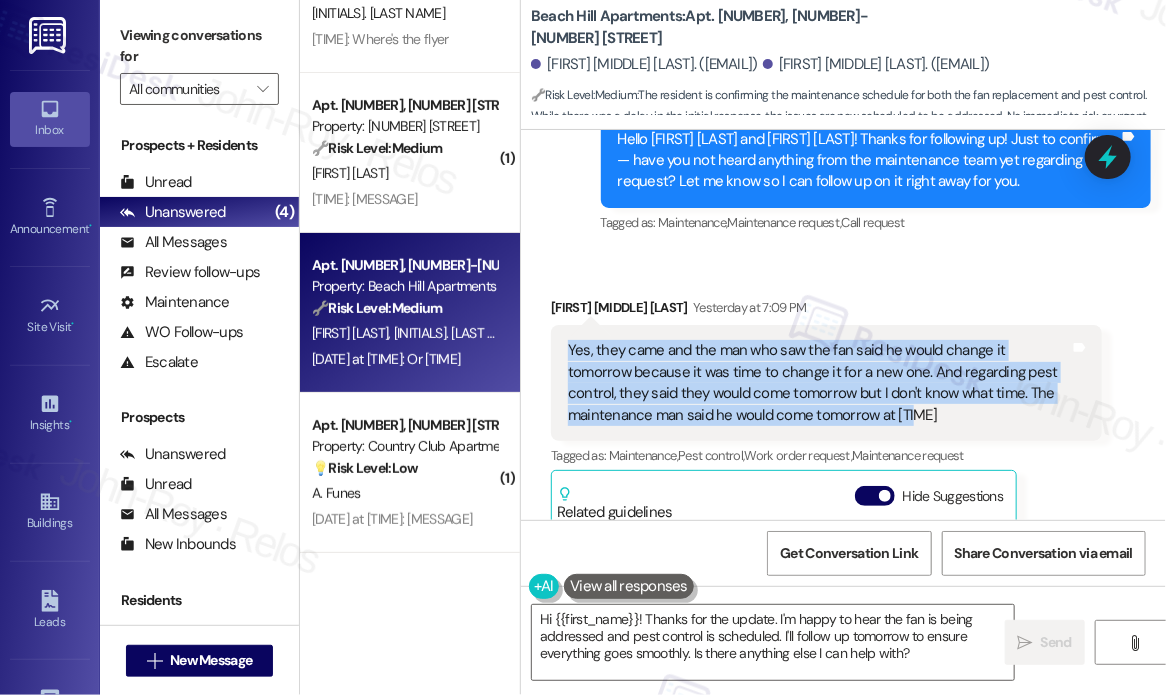 drag, startPoint x: 892, startPoint y: 384, endPoint x: 568, endPoint y: 316, distance: 331.0589 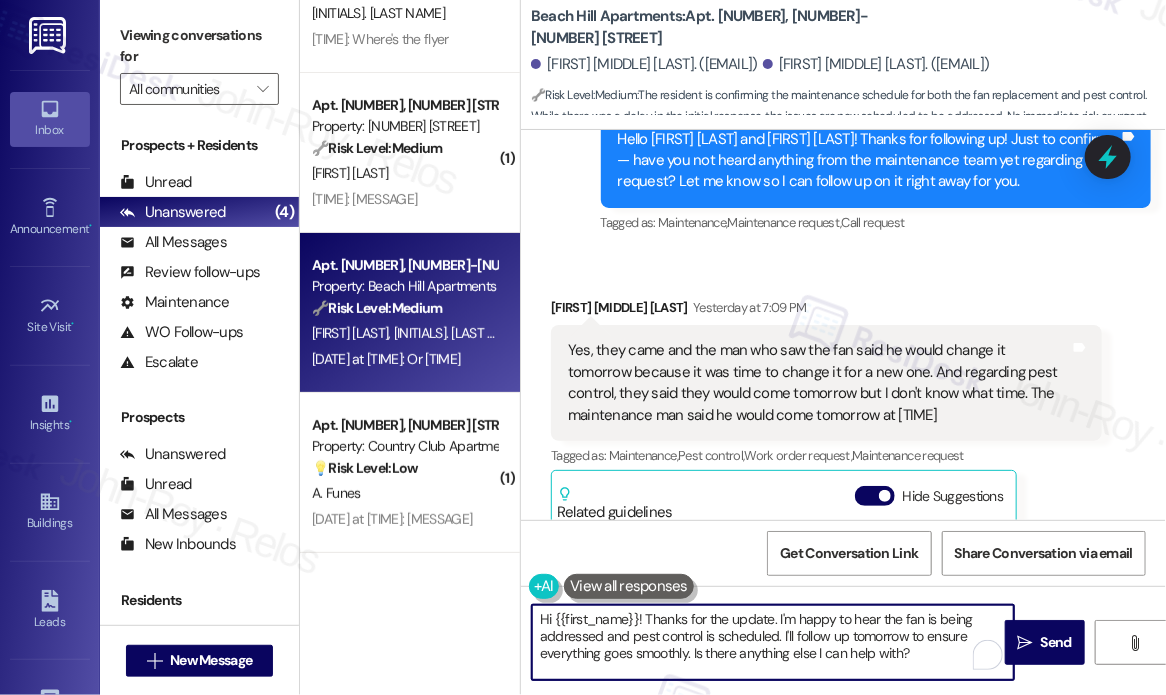 drag, startPoint x: 928, startPoint y: 652, endPoint x: 645, endPoint y: 620, distance: 284.80344 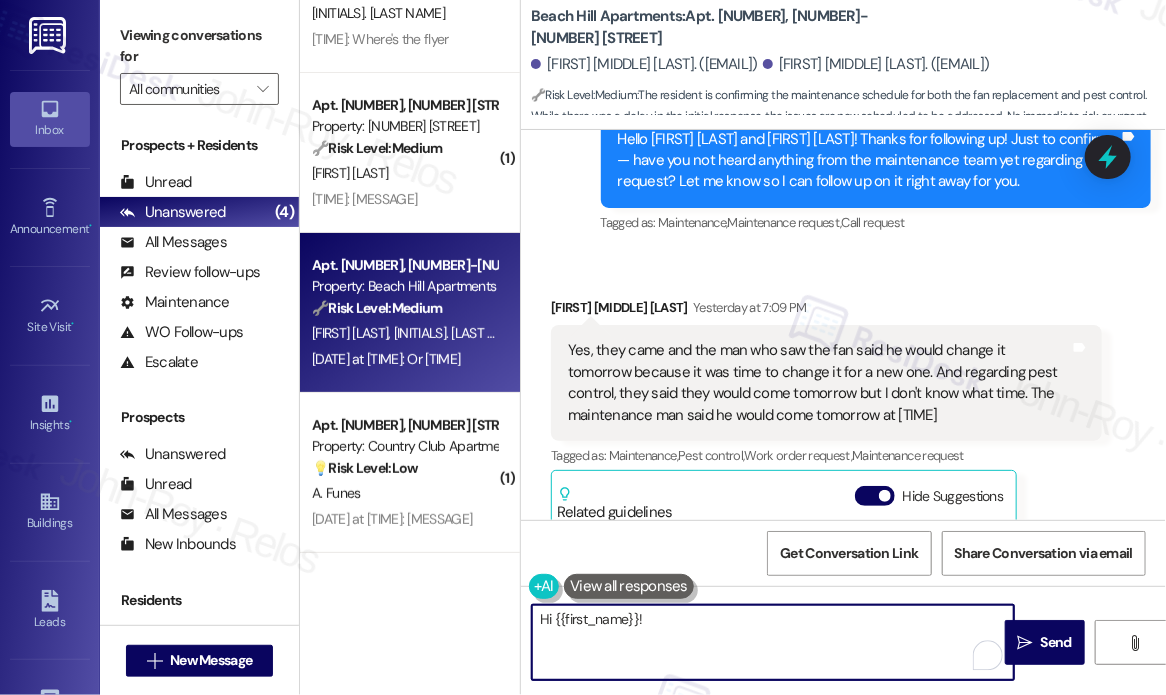 paste on "Thanks for the update. I just want to confirm—were both the fan replacement and pest control treatments completed today as planned?" 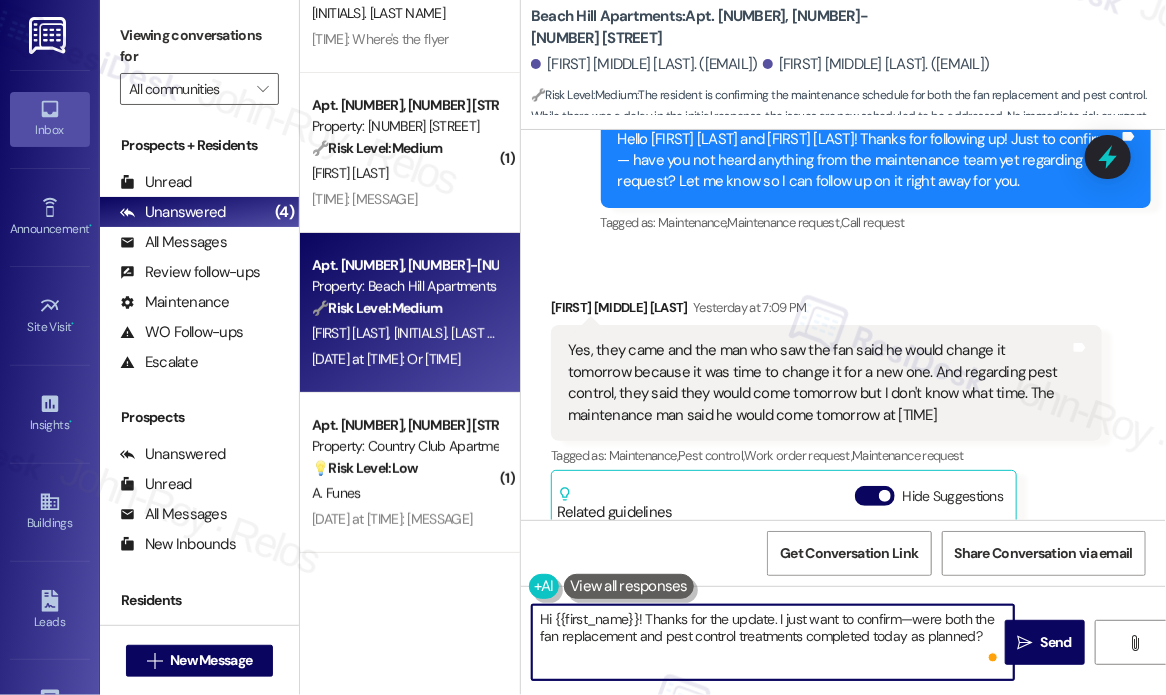 click on "Hi {{first_name}}! Thanks for the update. I just want to confirm—were both the fan replacement and pest control treatments completed today as planned?" at bounding box center (773, 642) 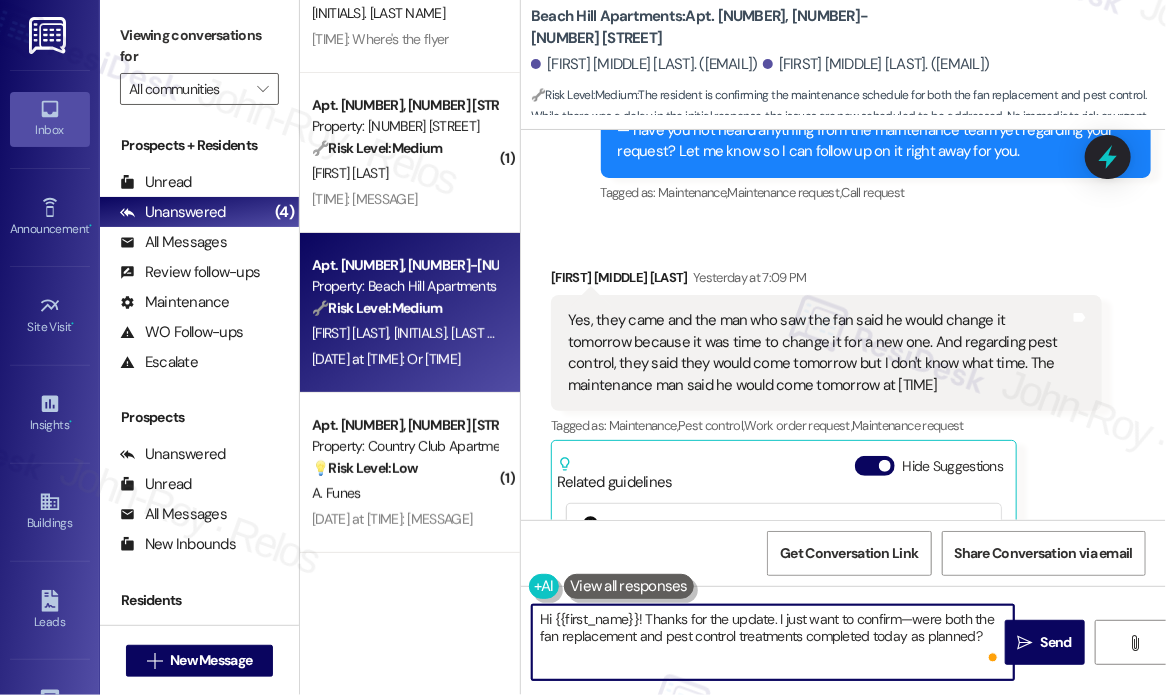 scroll, scrollTop: 5626, scrollLeft: 0, axis: vertical 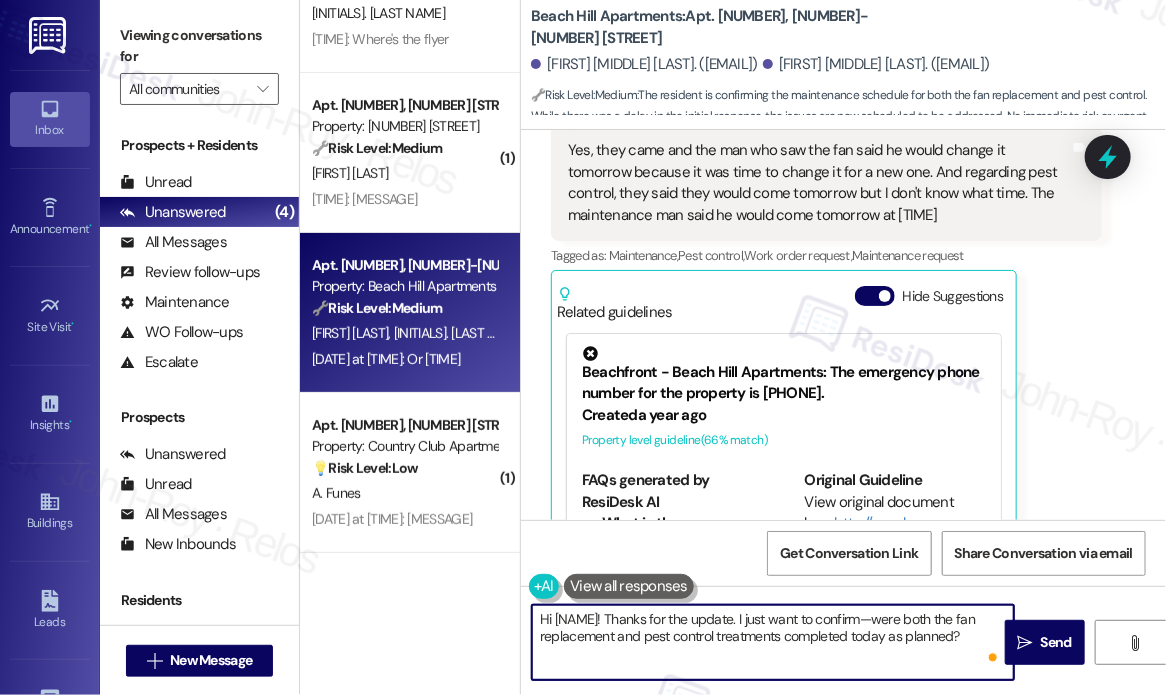 type on "Hi Maria! Thanks for the update. I just want to confirm—were both the fan replacement and pest control treatments completed today as planned?" 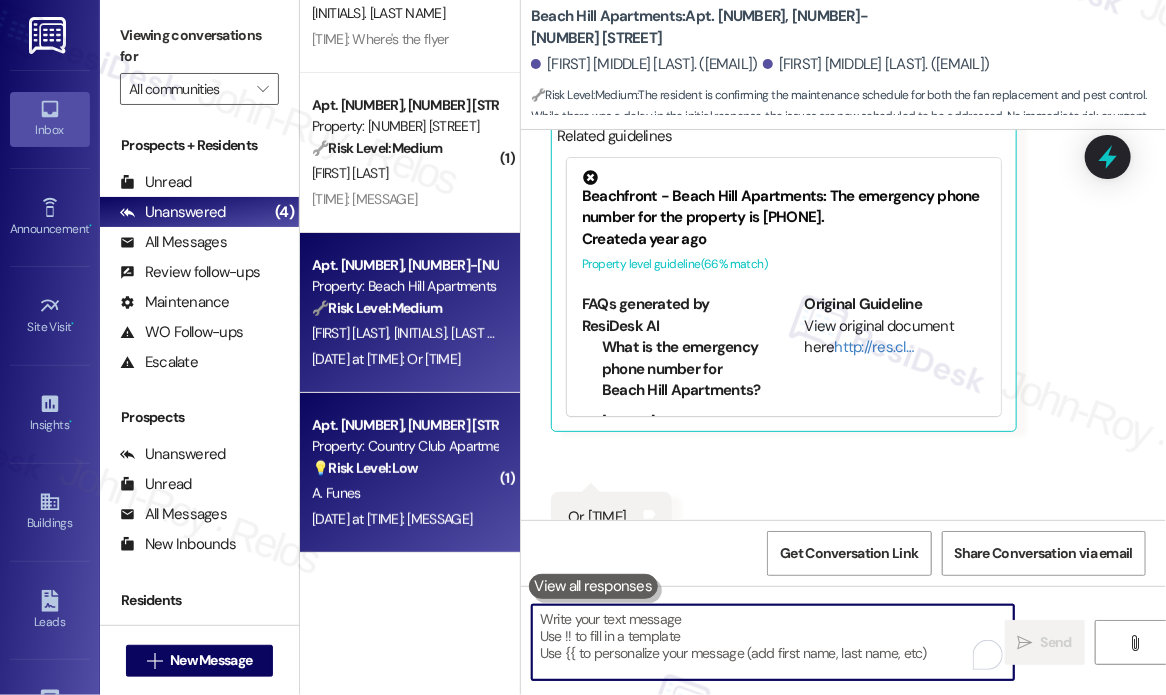 scroll, scrollTop: 5826, scrollLeft: 0, axis: vertical 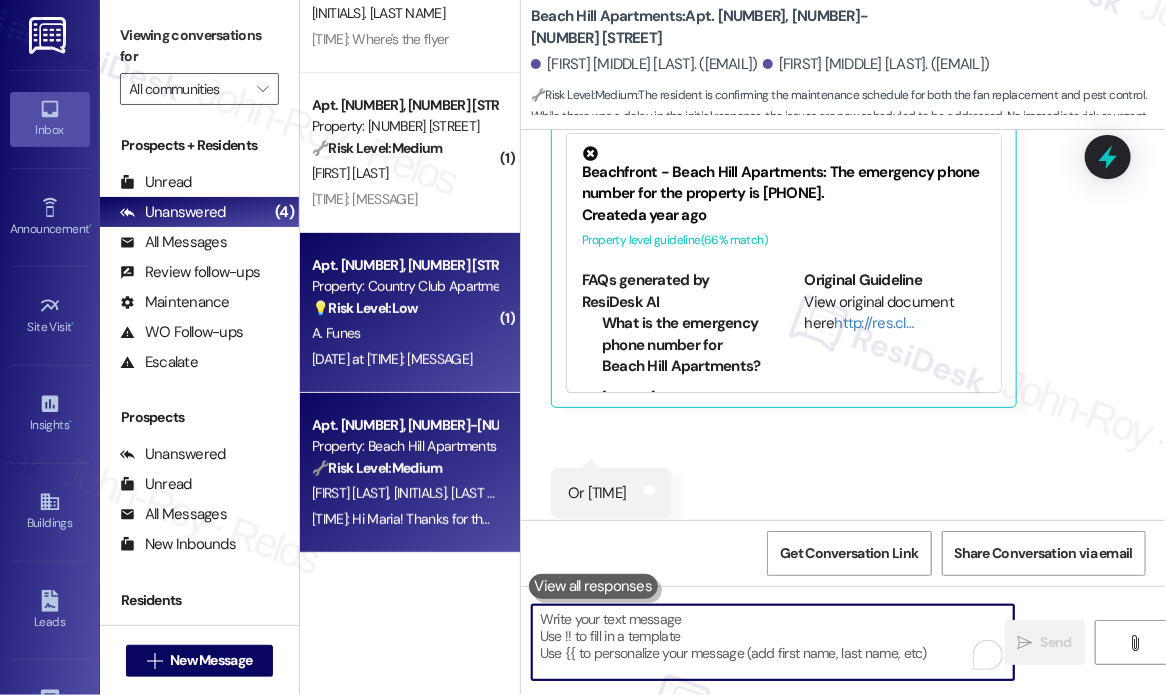 type 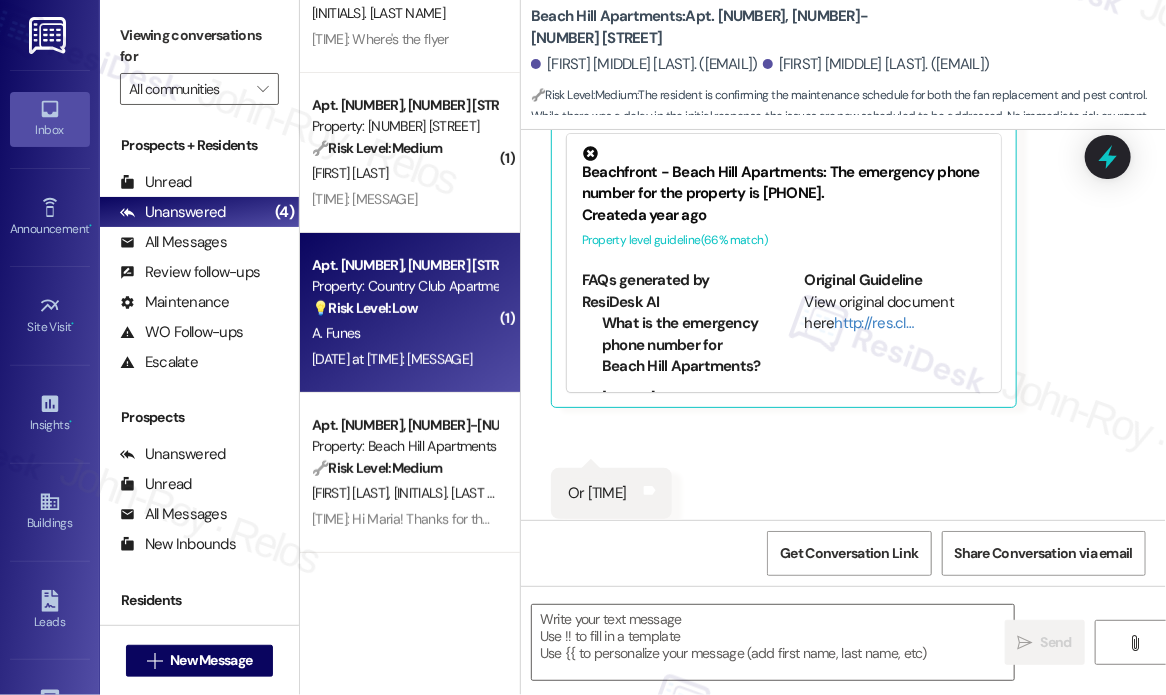 type on "Fetching suggested responses. Please feel free to read through the conversation in the meantime." 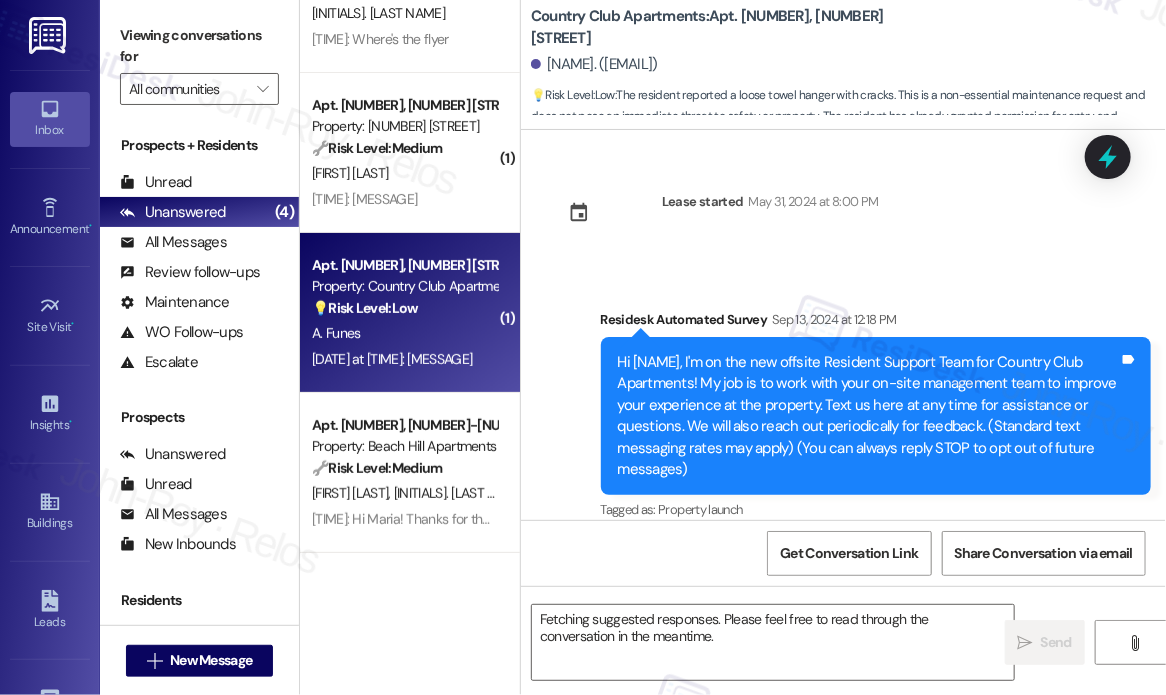 scroll, scrollTop: 38989, scrollLeft: 0, axis: vertical 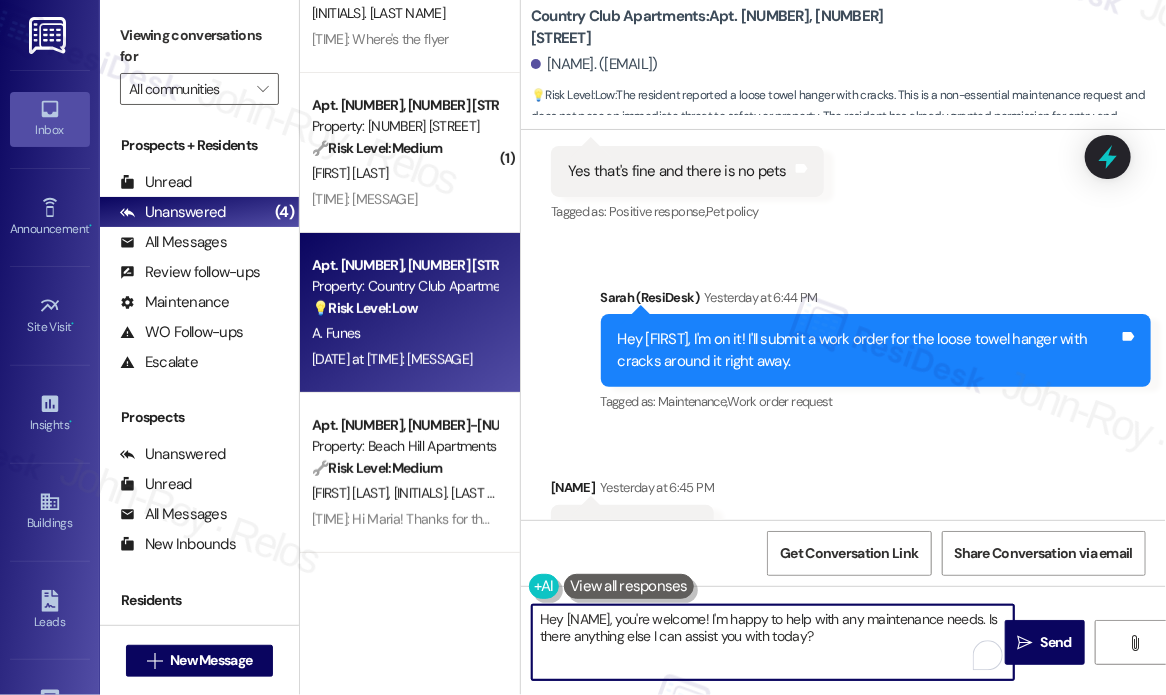 drag, startPoint x: 889, startPoint y: 643, endPoint x: 863, endPoint y: 641, distance: 26.076809 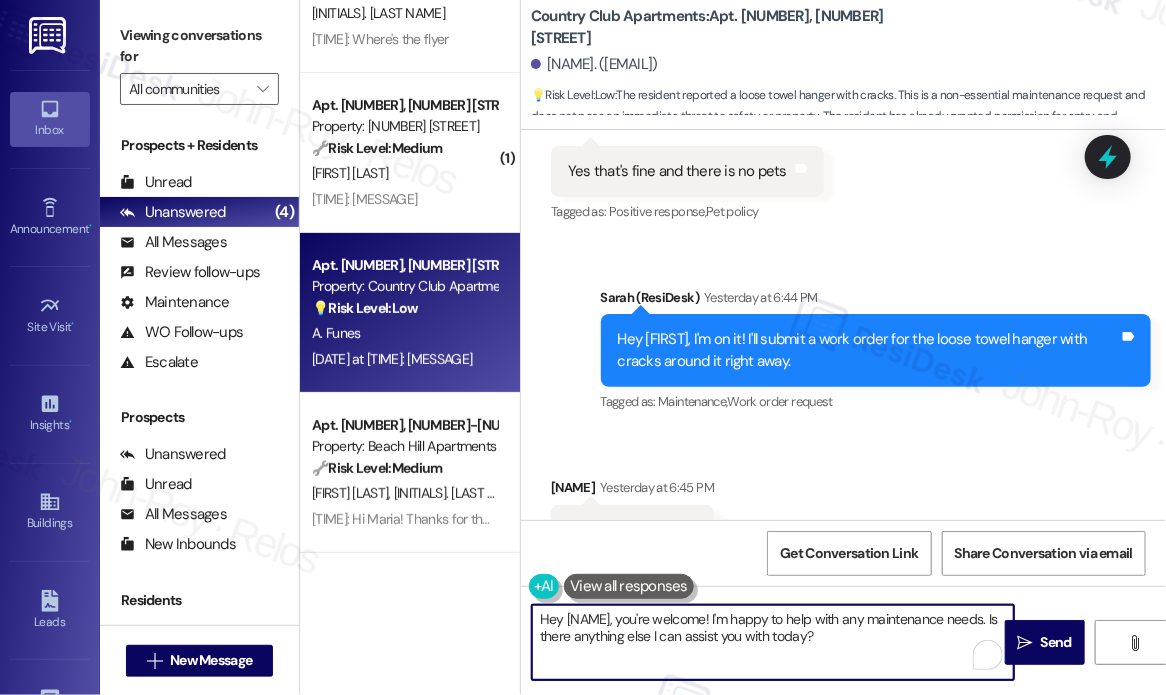 click on "Hey Angie, you're welcome! I'm happy to help with any maintenance needs. Is there anything else I can assist you with today?" at bounding box center (773, 642) 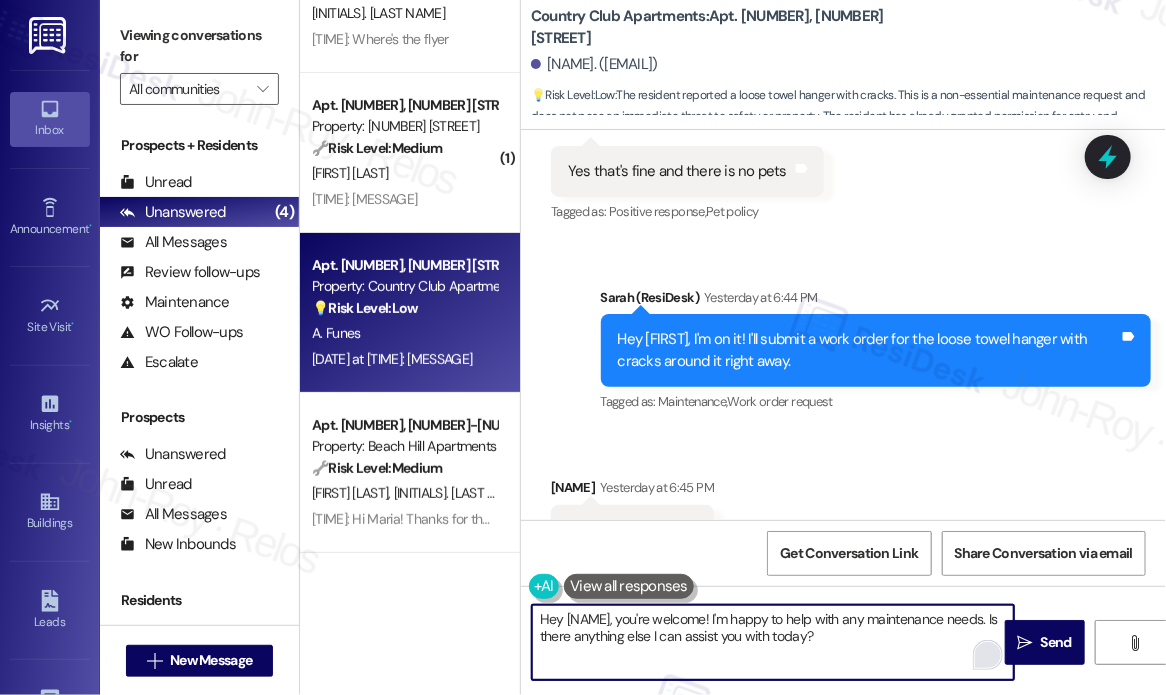 drag, startPoint x: 975, startPoint y: 618, endPoint x: 980, endPoint y: 645, distance: 27.45906 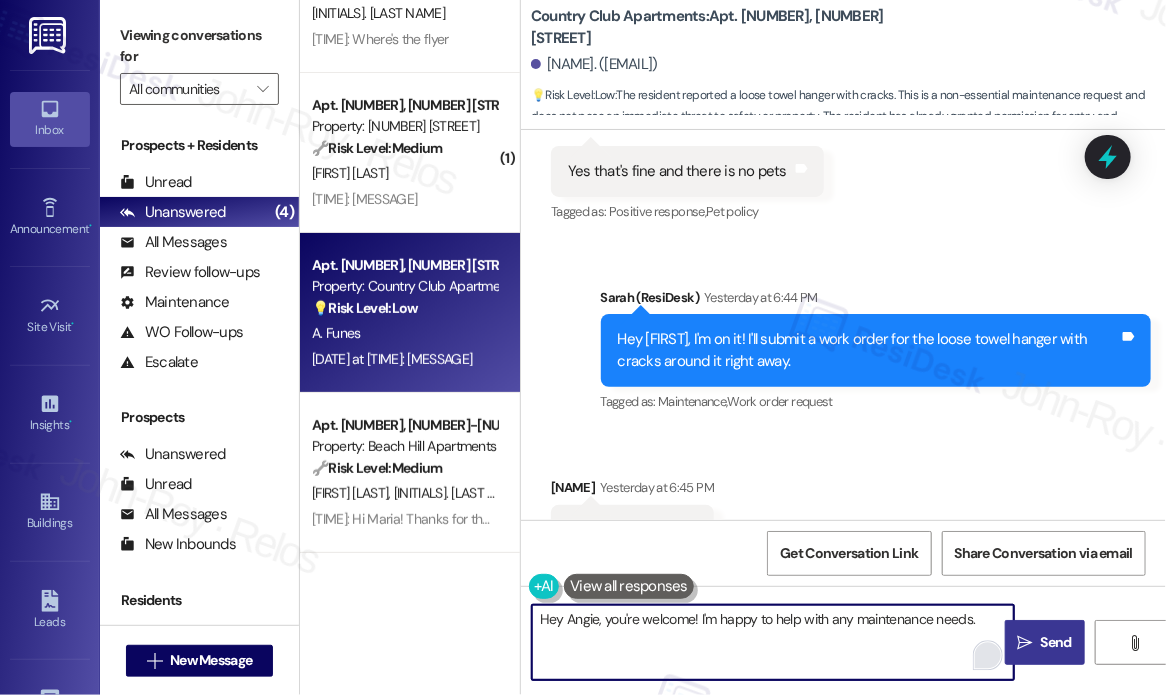 type on "Hey Angie, you're welcome! I'm happy to help with any maintenance needs." 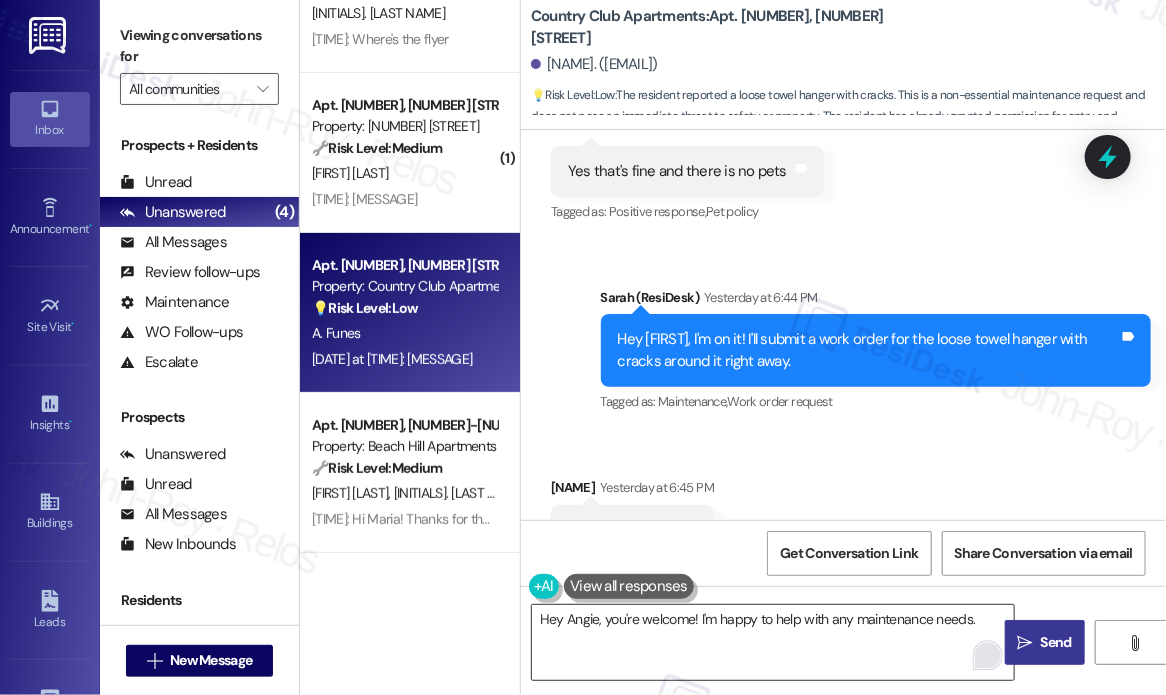 click on "Send" at bounding box center [1056, 642] 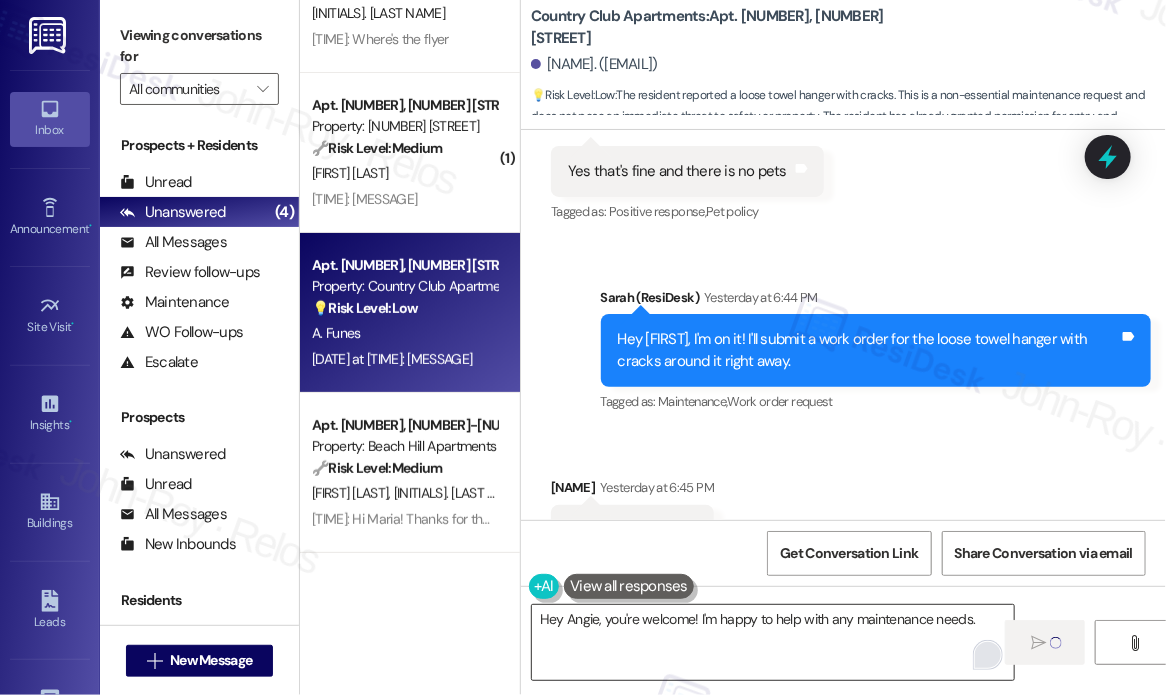 type 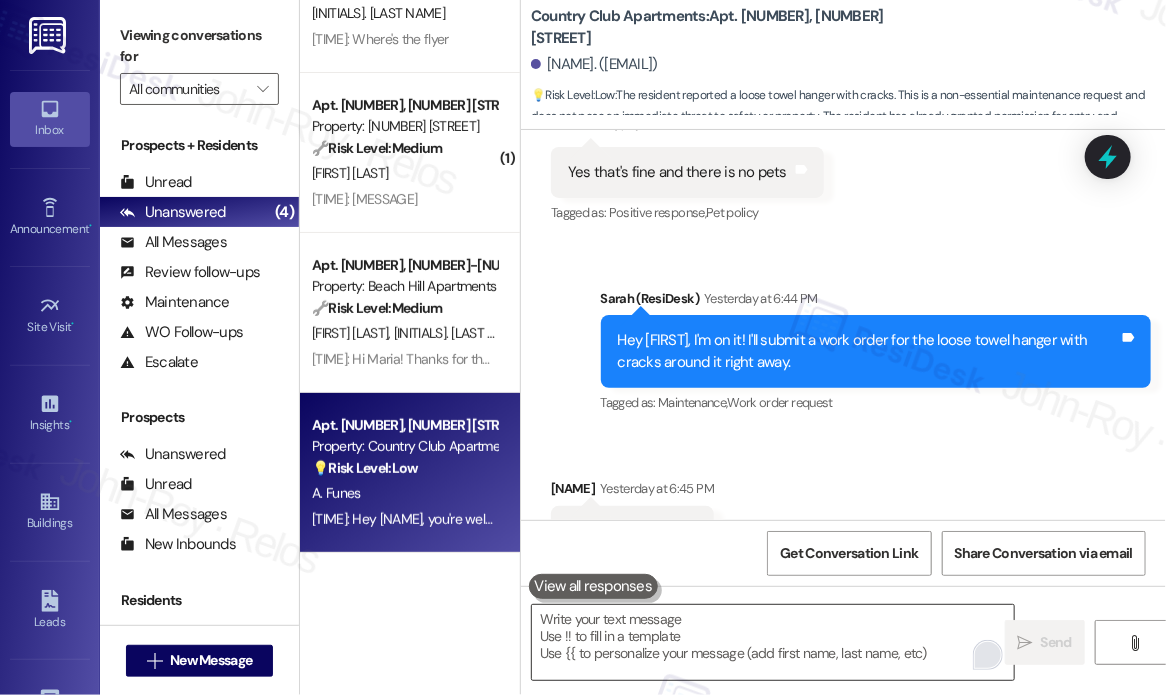 scroll, scrollTop: 39128, scrollLeft: 0, axis: vertical 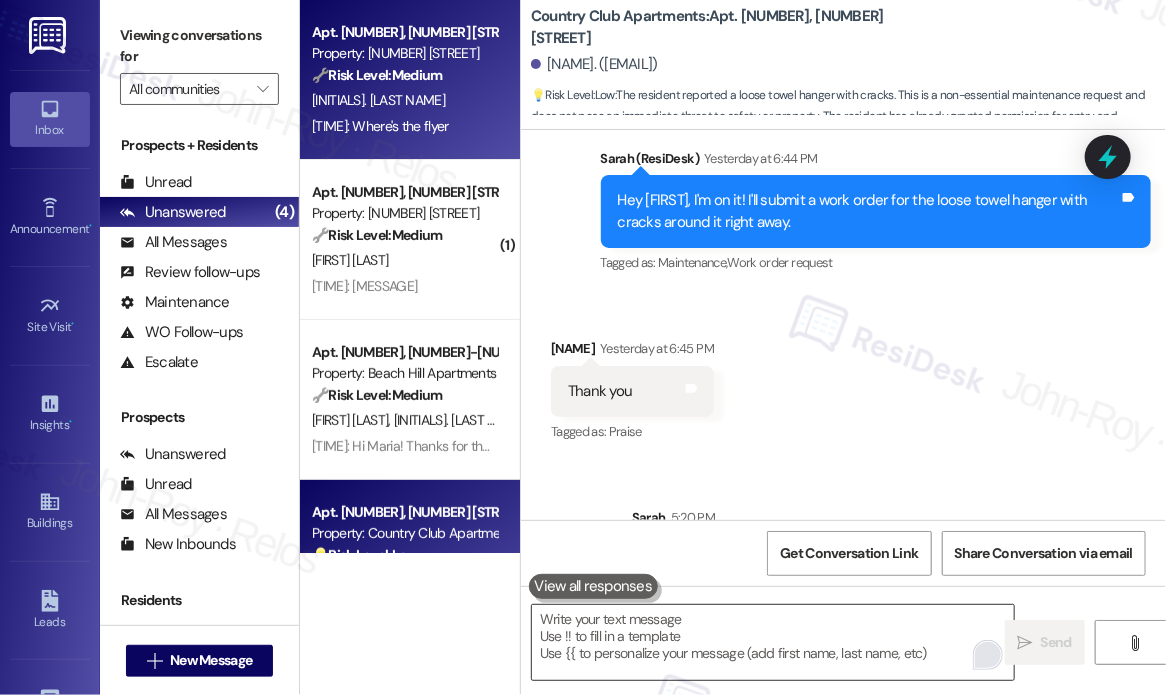 click on "3:47 PM: Where's the flyer  3:47 PM: Where's the flyer" at bounding box center (380, 126) 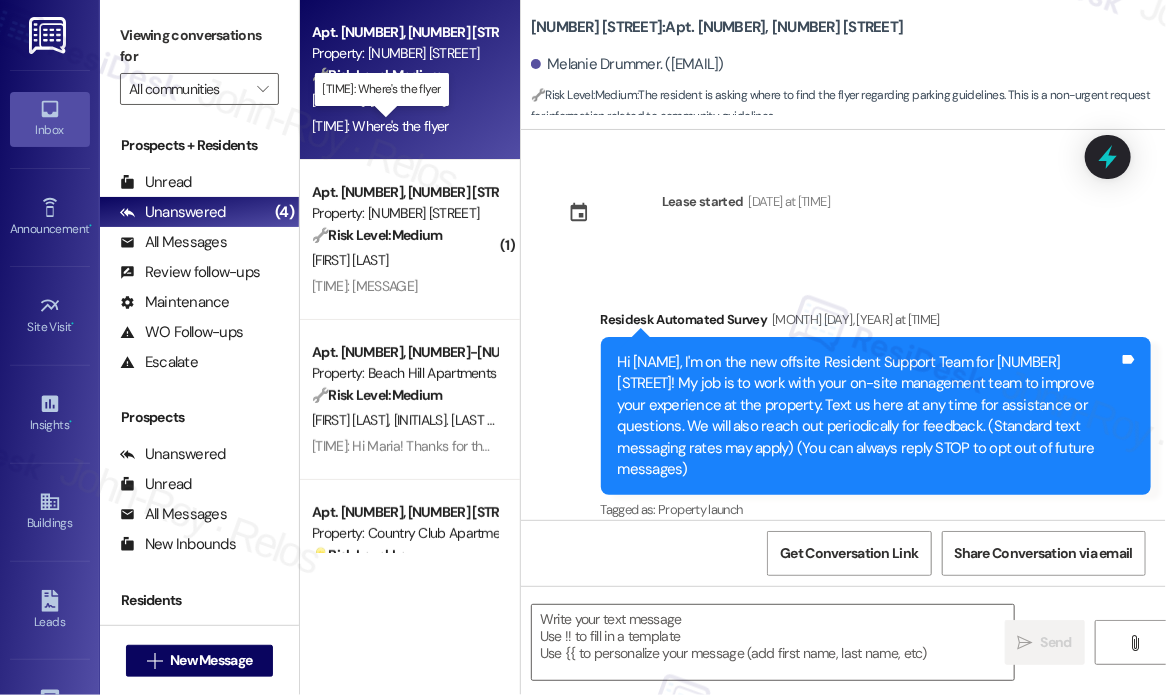 scroll, scrollTop: 10219, scrollLeft: 0, axis: vertical 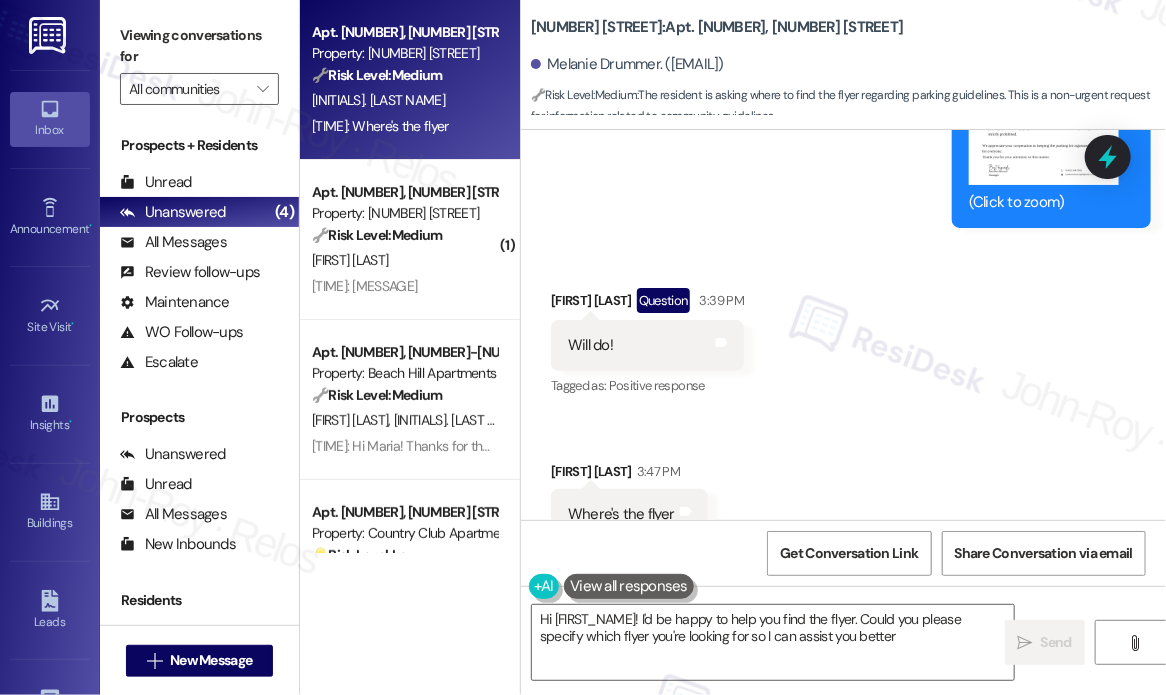 type on "Hi {{first_name}}! I'd be happy to help you find the flyer. Could you please specify which flyer you're looking for so I can assist you better?" 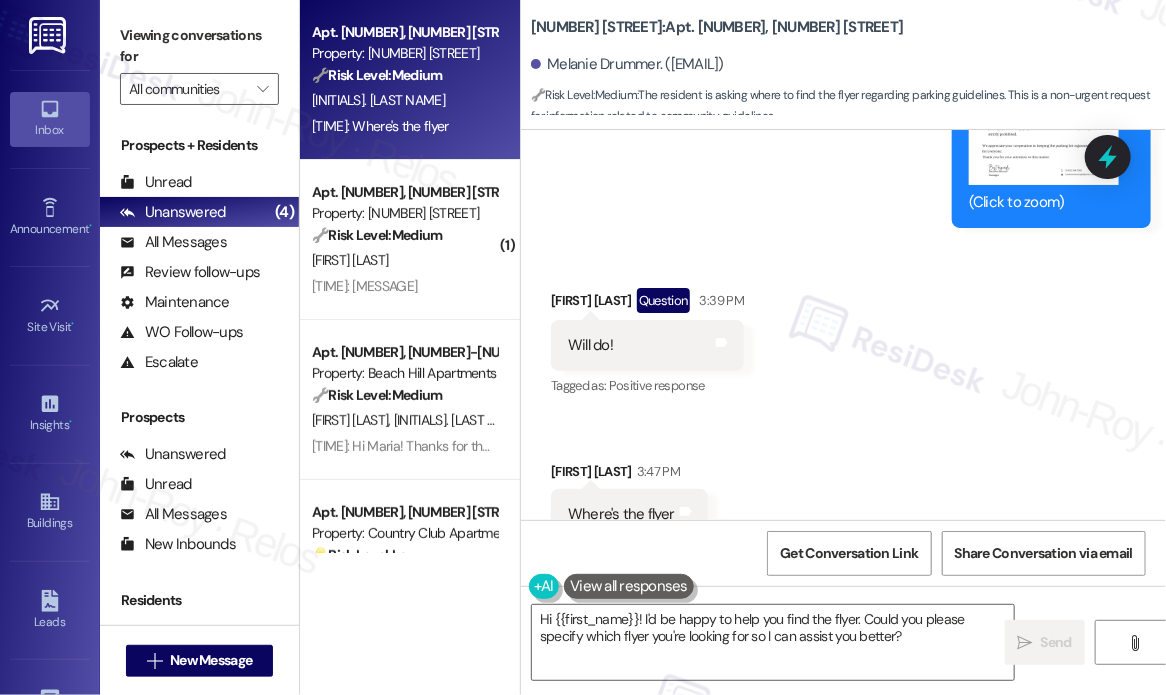 click on "Received via SMS [FIRST] [LAST] [TIME] Will do! Tags and notes Tagged as:   Positive response Click to highlight conversations about Positive response Received via SMS [FIRST] [LAST] [TIME] Where's the flyer  Tags and notes Tagged as:   Additional charges Click to highlight conversations about Additional charges" at bounding box center (843, 414) 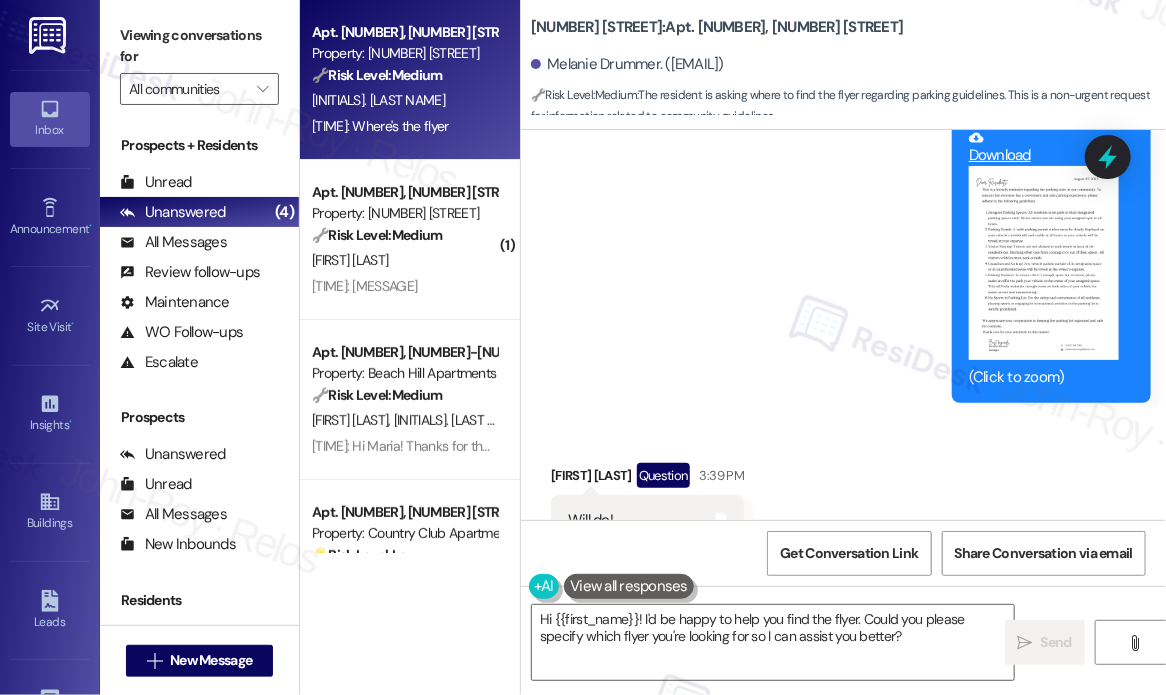 scroll, scrollTop: 10219, scrollLeft: 0, axis: vertical 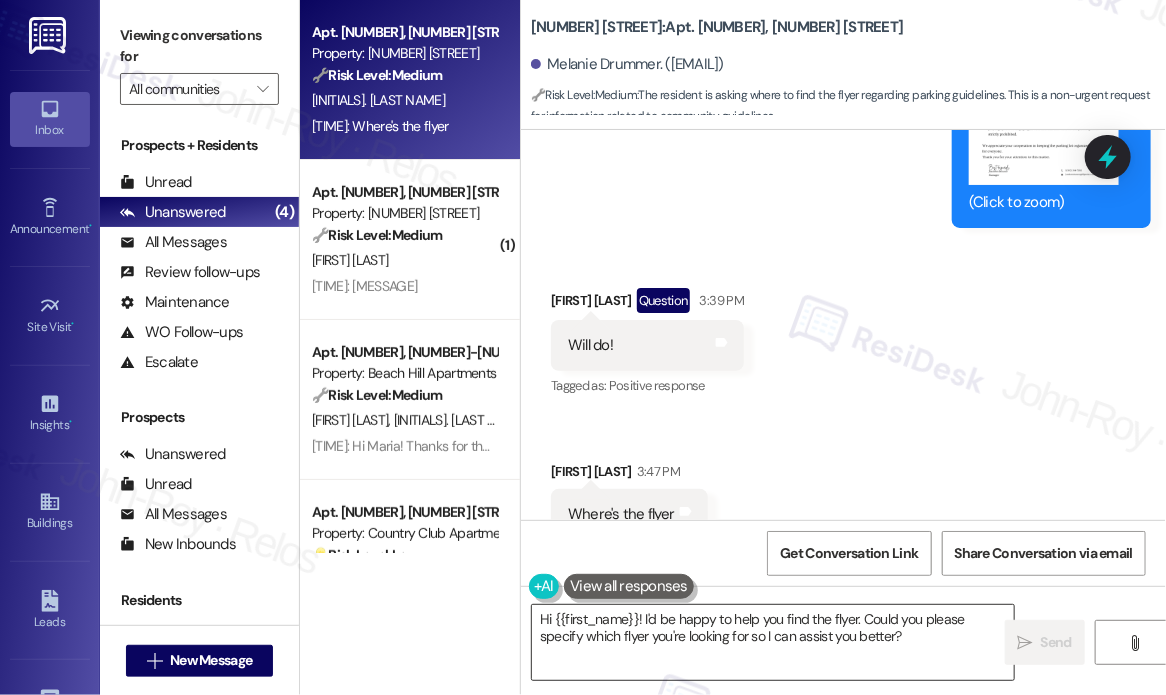 click on "Hi {{first_name}}! I'd be happy to help you find the flyer. Could you please specify which flyer you're looking for so I can assist you better?" at bounding box center [773, 642] 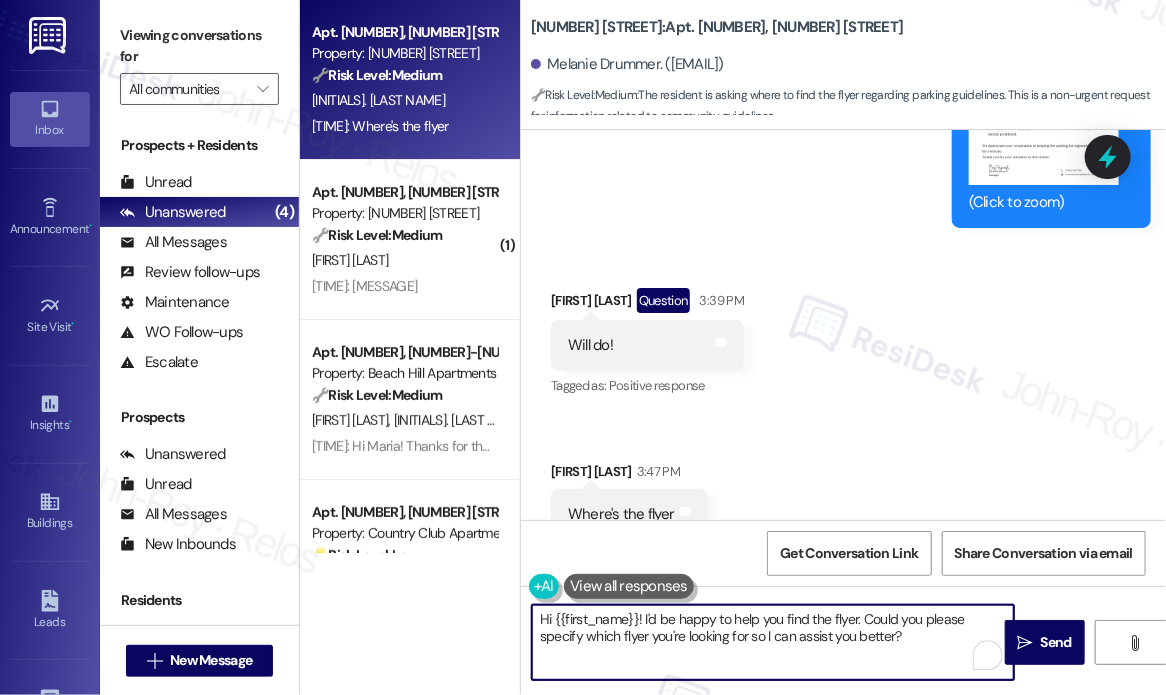drag, startPoint x: 928, startPoint y: 635, endPoint x: 444, endPoint y: 609, distance: 484.69785 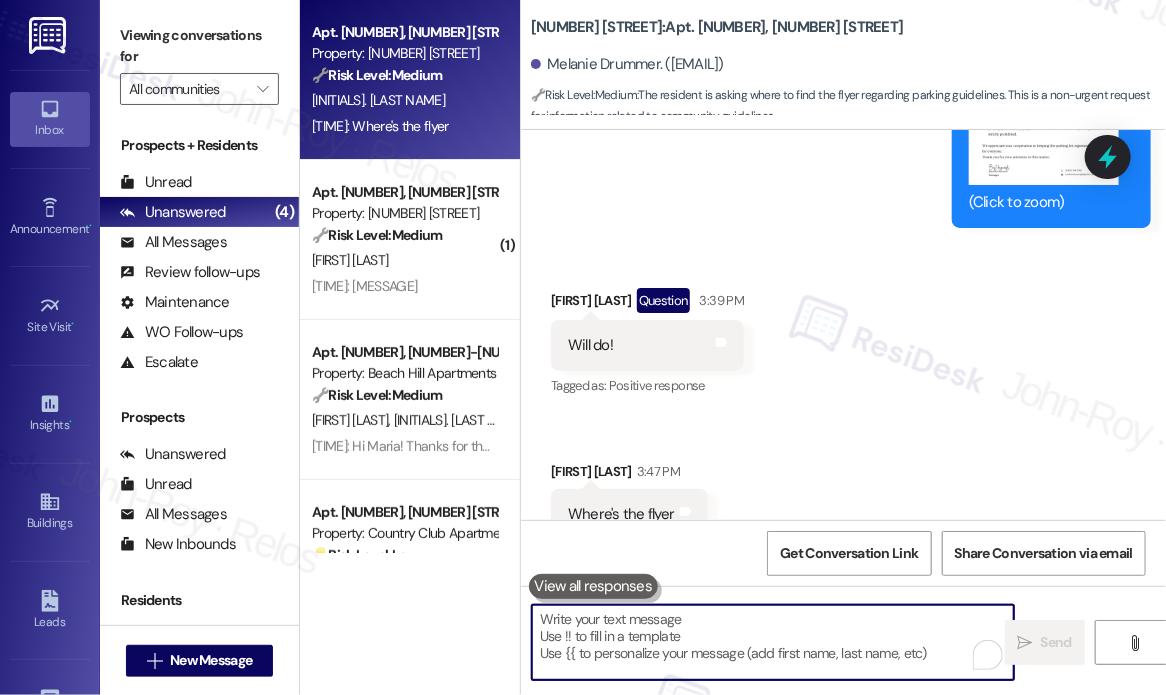 click at bounding box center [773, 642] 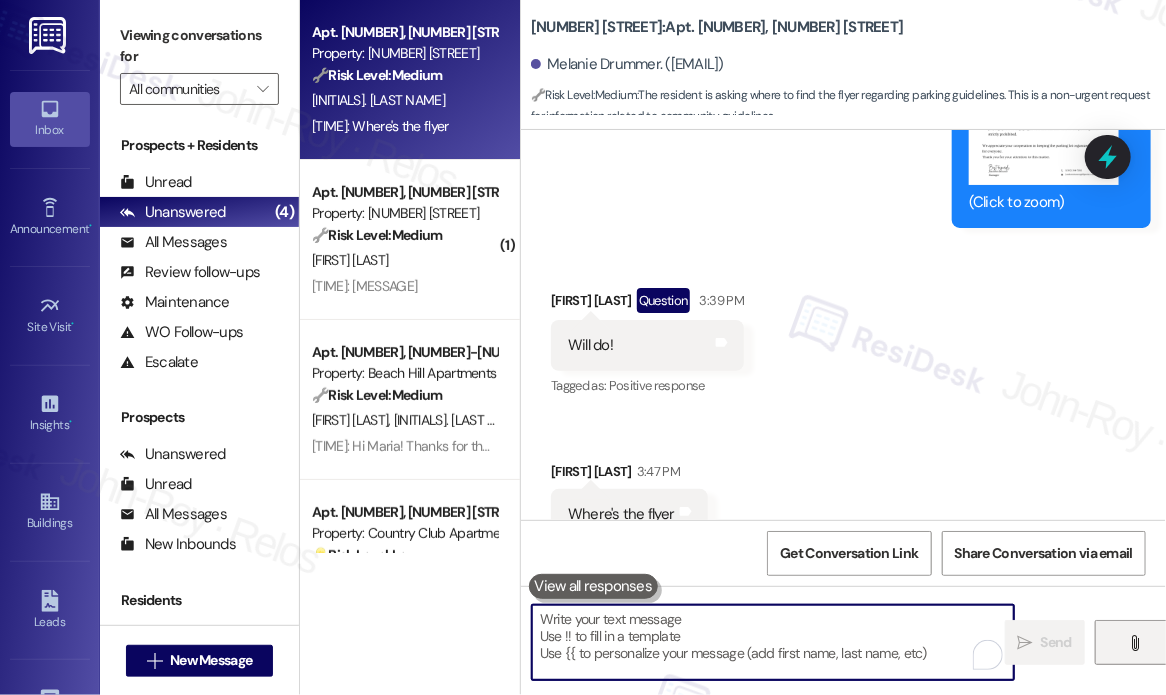 type 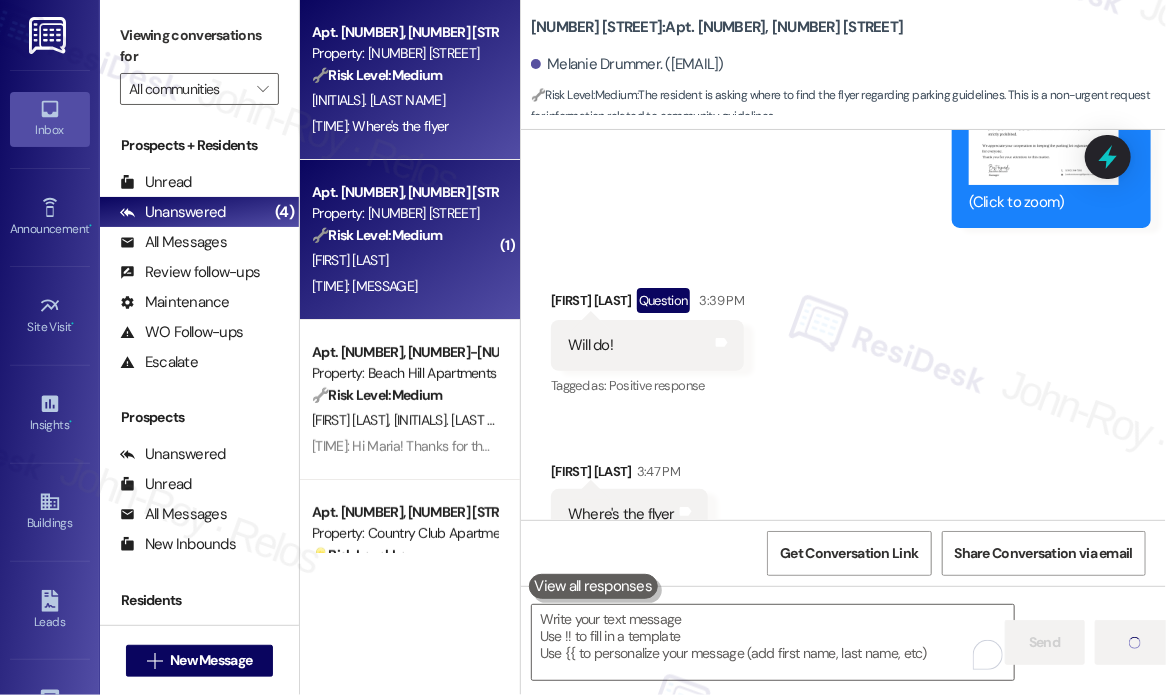 click on "2:51 PM: Hi. There's not a flyer attached.  2:51 PM: Hi. There's not a flyer attached." at bounding box center [404, 286] 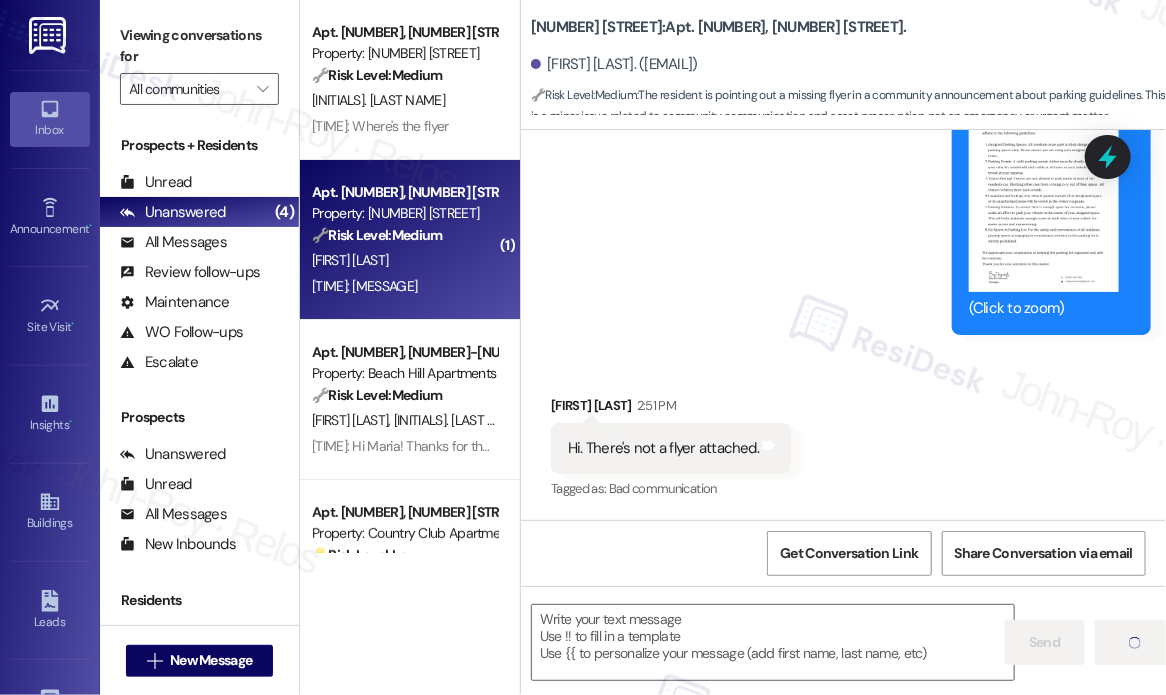 scroll, scrollTop: 2474, scrollLeft: 0, axis: vertical 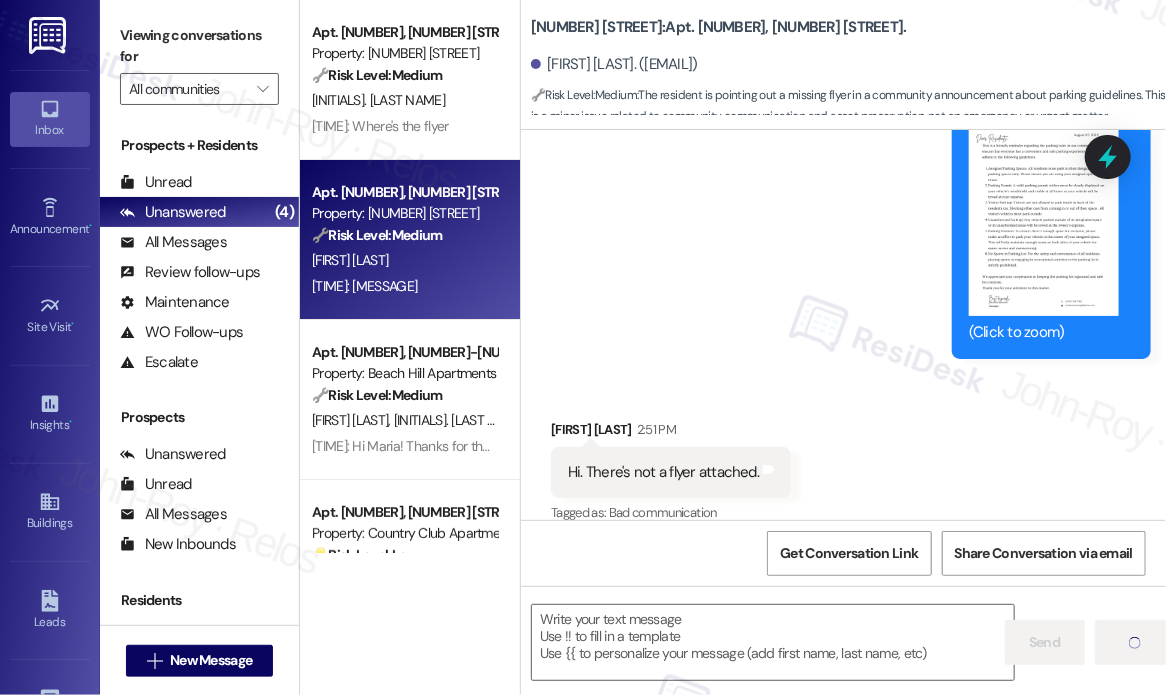 click on "Sent via SMS Sarah   (ResiDesk) Apr 02, 2025 at 8:41 PM I'm glad to know you're satisfied with your recent work order. If I may ask..overall, has 9954 Ramona St lived up to your expectations? Tags and notes Tagged as:   Maintenance ,  Click to highlight conversations about Maintenance Praise ,  Click to highlight conversations about Praise Maintenance request Click to highlight conversations about Maintenance request Survey, sent via SMS Residesk Automated Survey Apr 14, 2025 at 12:20 PM Hi Amanda! I'm checking in on your latest work order (12 (O)
1. Resident mention..., ID: 345255). Was everything completed to your satisfaction? You can answer with a quick (Y/N) Tags and notes Tagged as:   Service request review Click to highlight conversations about Service request review Announcement, sent via SMS Sarah   (ResiDesk) 2:47 PM Hi Residents!
Thanks for your cooperation! Tags and notes Tagged as:   Parking ,  Click to highlight conversations about Parking Parking issue ,  Safety & security 2:49 PM
PNG" at bounding box center [843, -152] 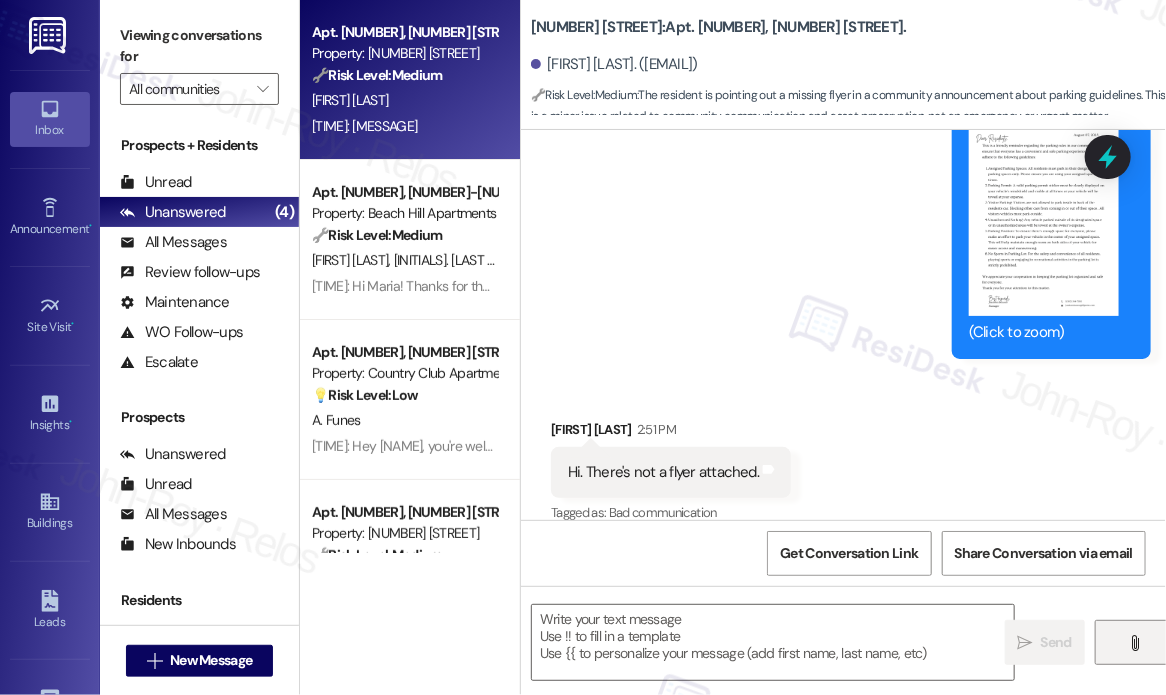 click on "" at bounding box center [1135, 642] 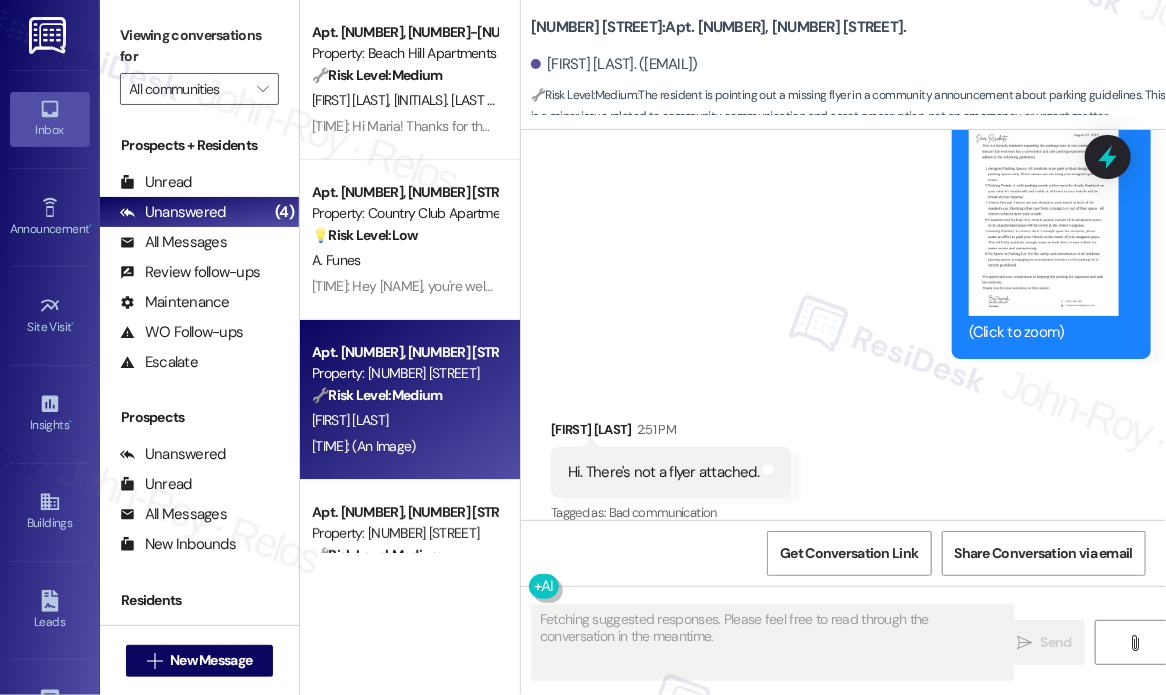 scroll, scrollTop: 2877, scrollLeft: 0, axis: vertical 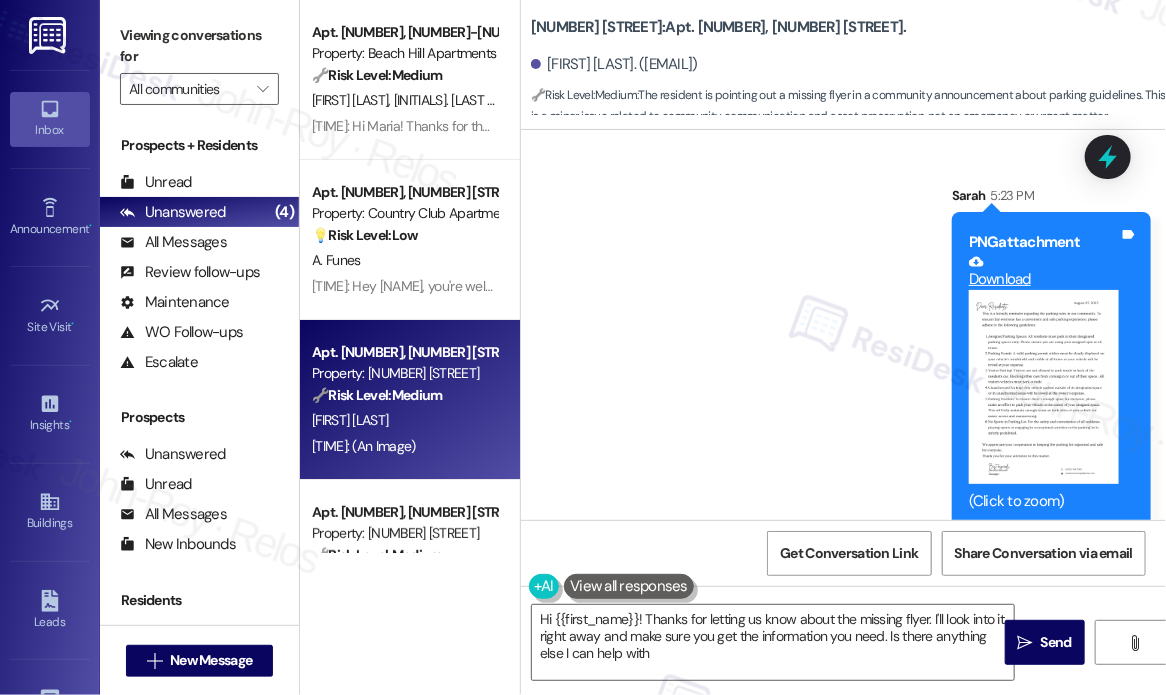 type on "Hi {{first_name}}! Thanks for letting us know about the missing flyer. I'll look into it right away and make sure you get the information you need. Is there anything else I can help with?" 